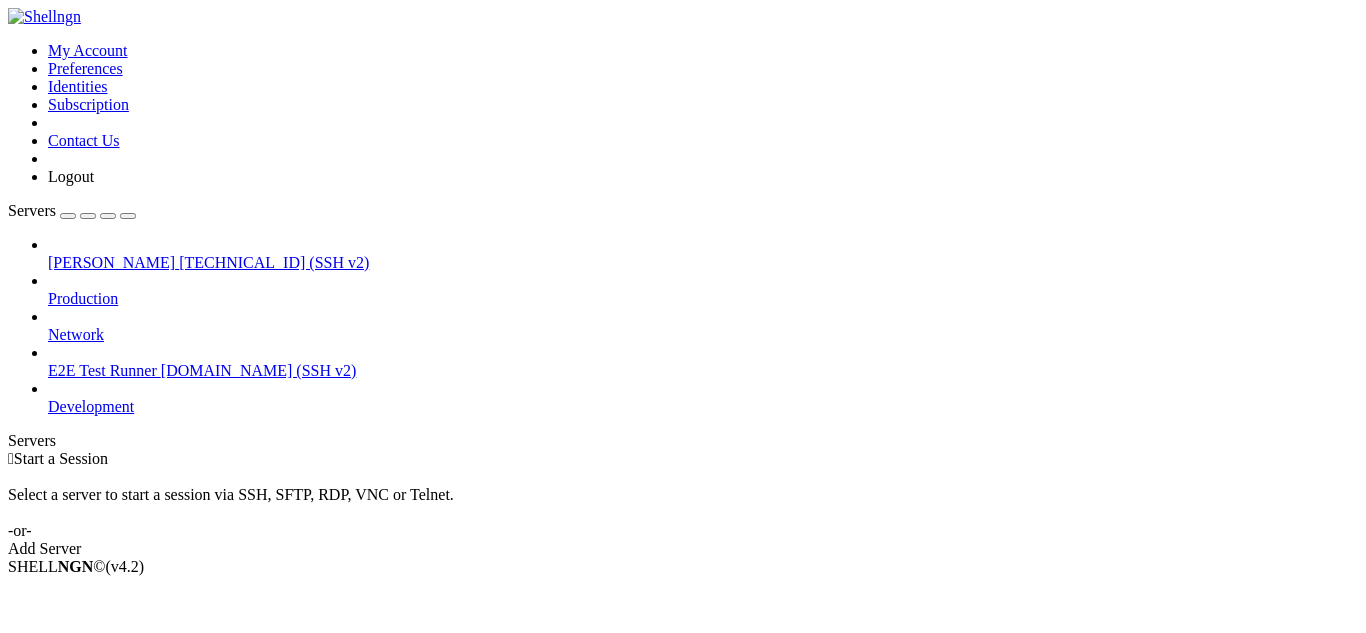 scroll, scrollTop: 0, scrollLeft: 0, axis: both 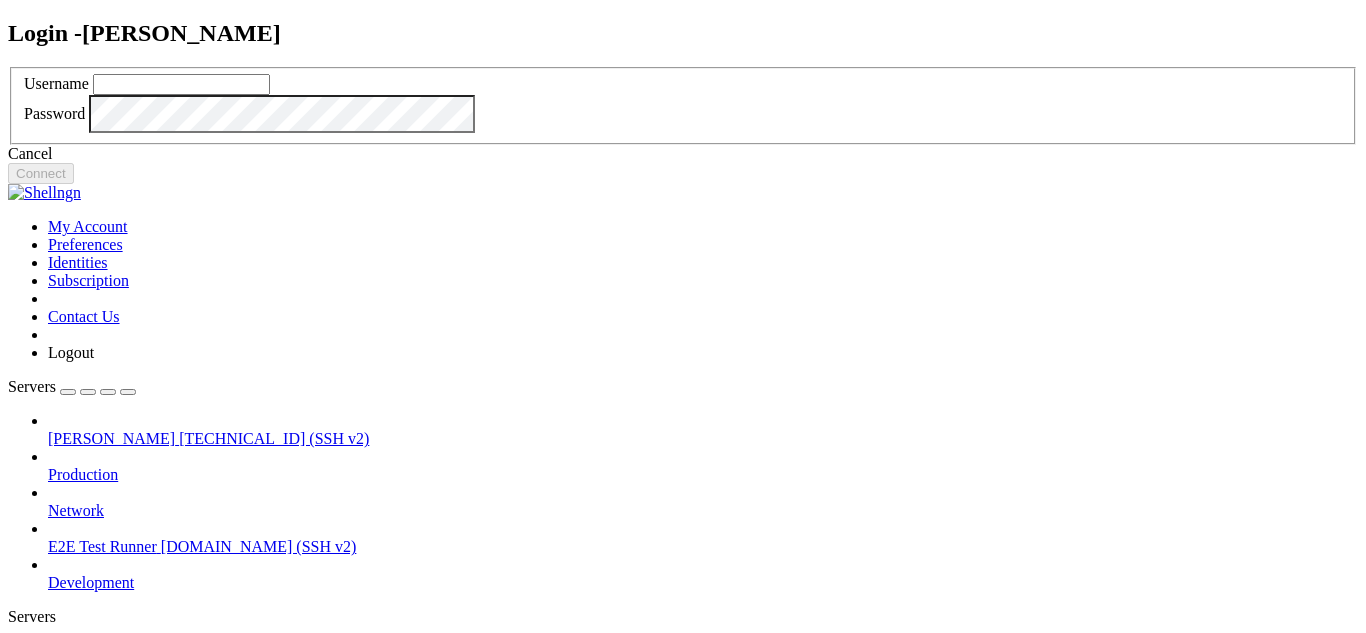 click at bounding box center [181, 84] 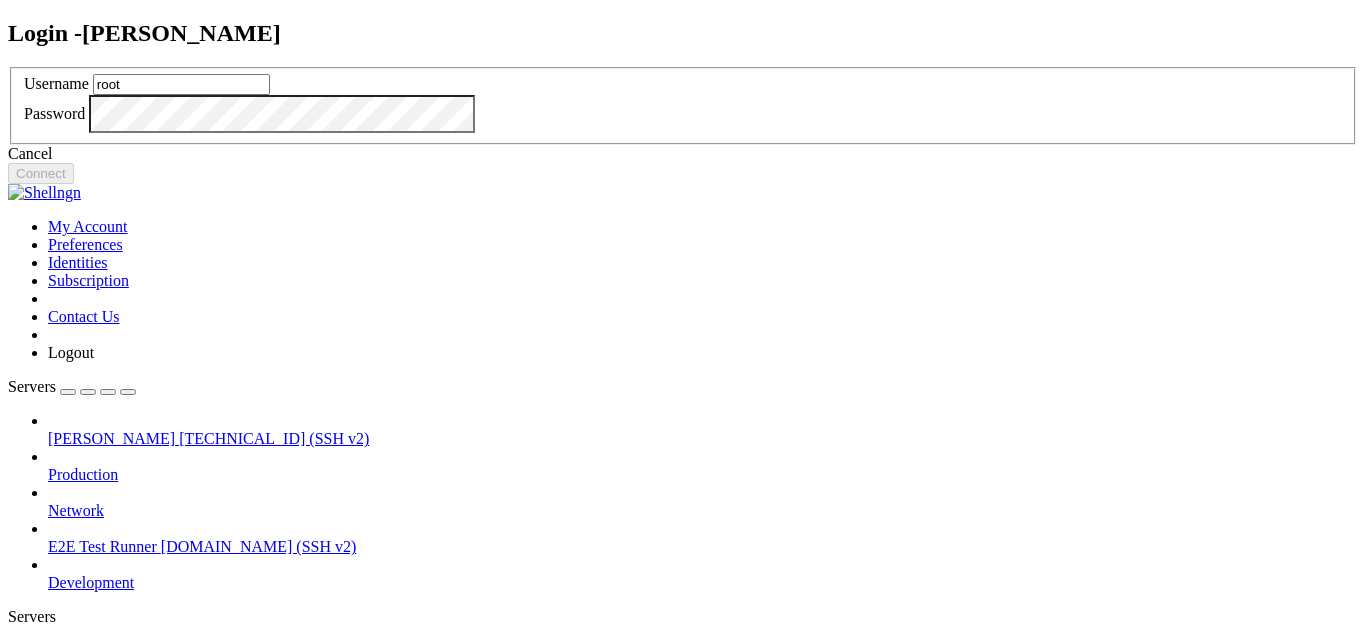 type on "root" 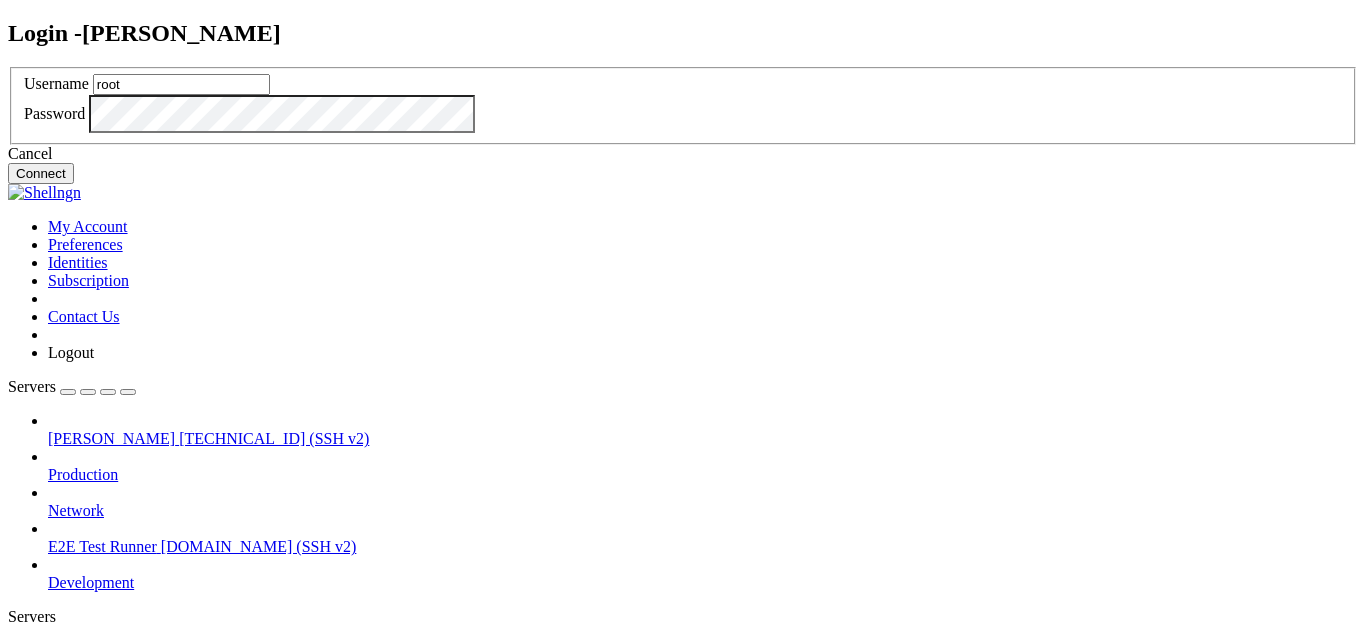 click on "Connect" at bounding box center (41, 173) 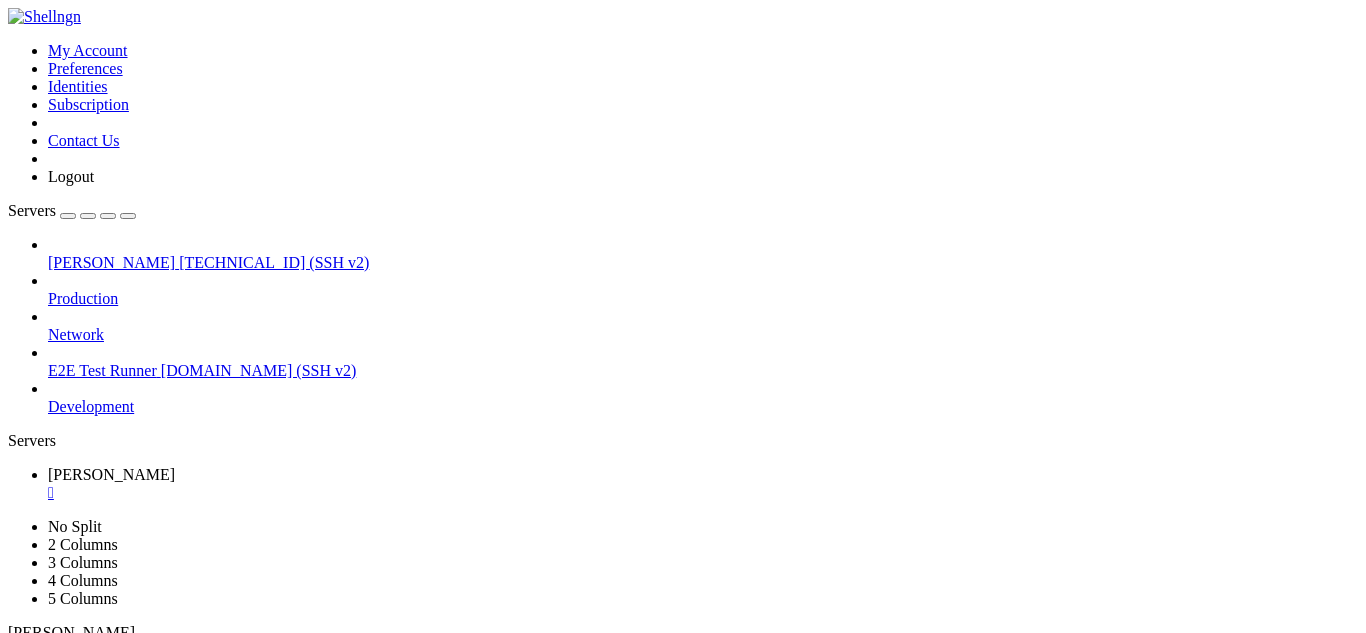 click at bounding box center (68, 216) 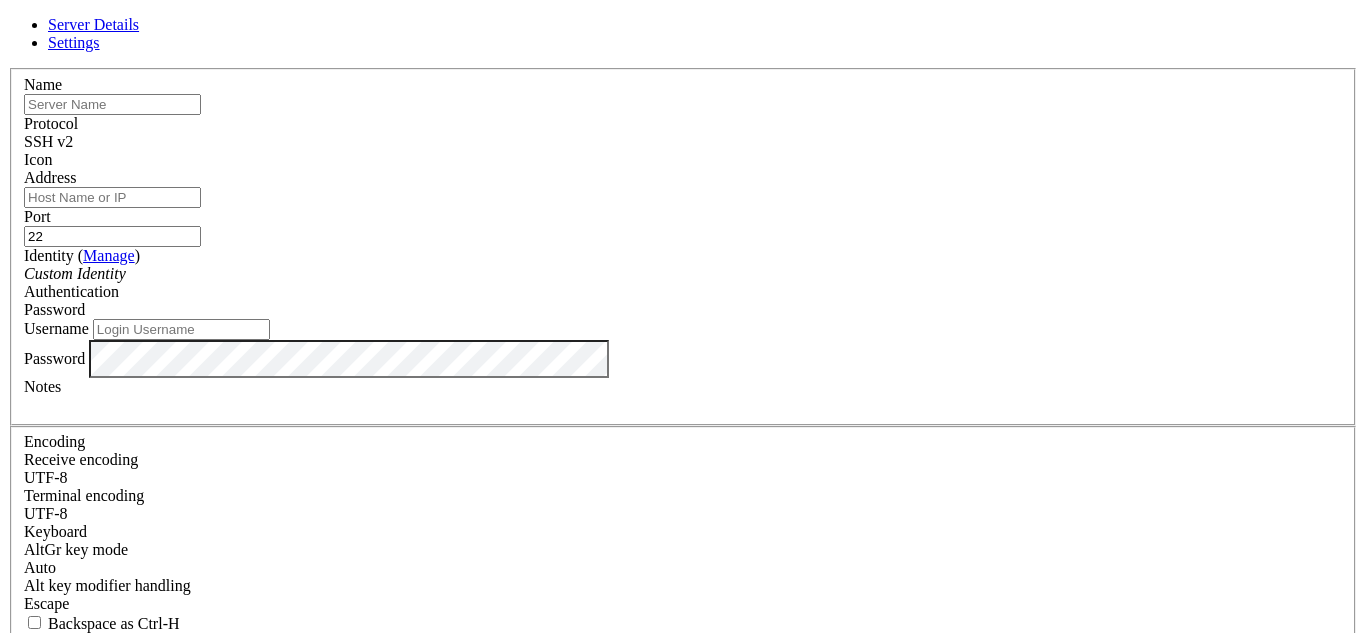click at bounding box center [8, 68] 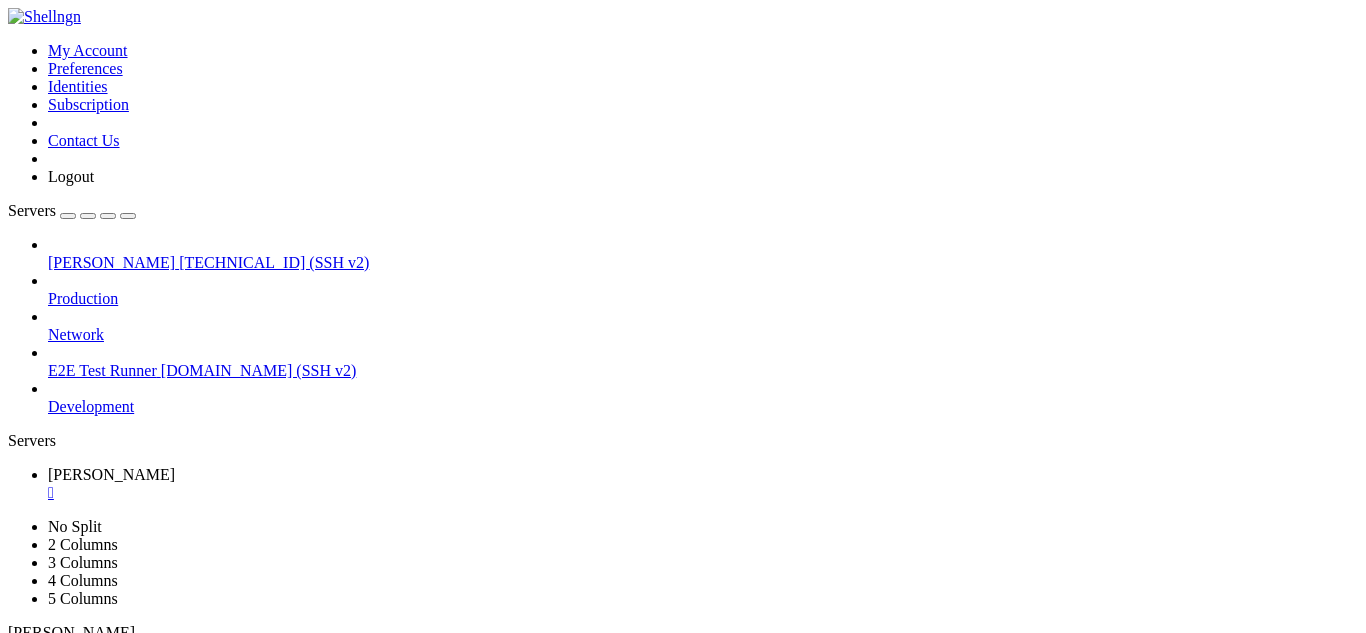 click 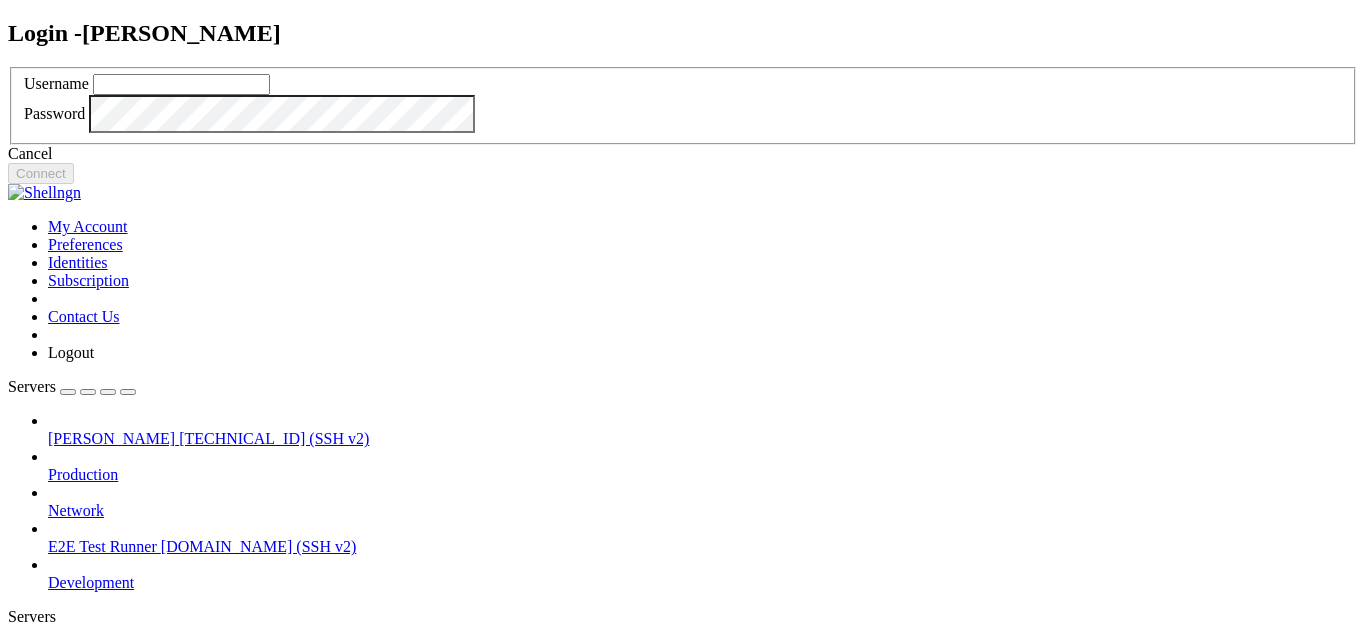 click on "Login -  Fabrizzio Ontaneda
Username
Password
Cancel
Connect" at bounding box center (683, 102) 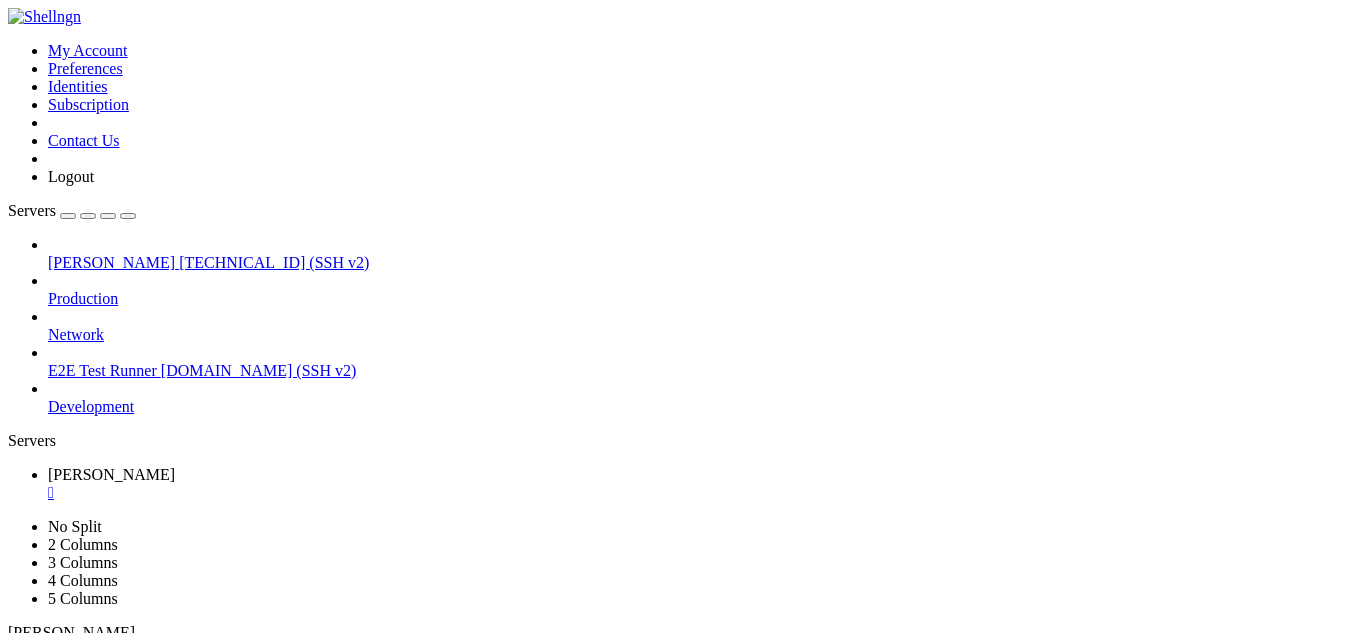 click on "[TECHNICAL_ID] (SSH v2)" at bounding box center [274, 262] 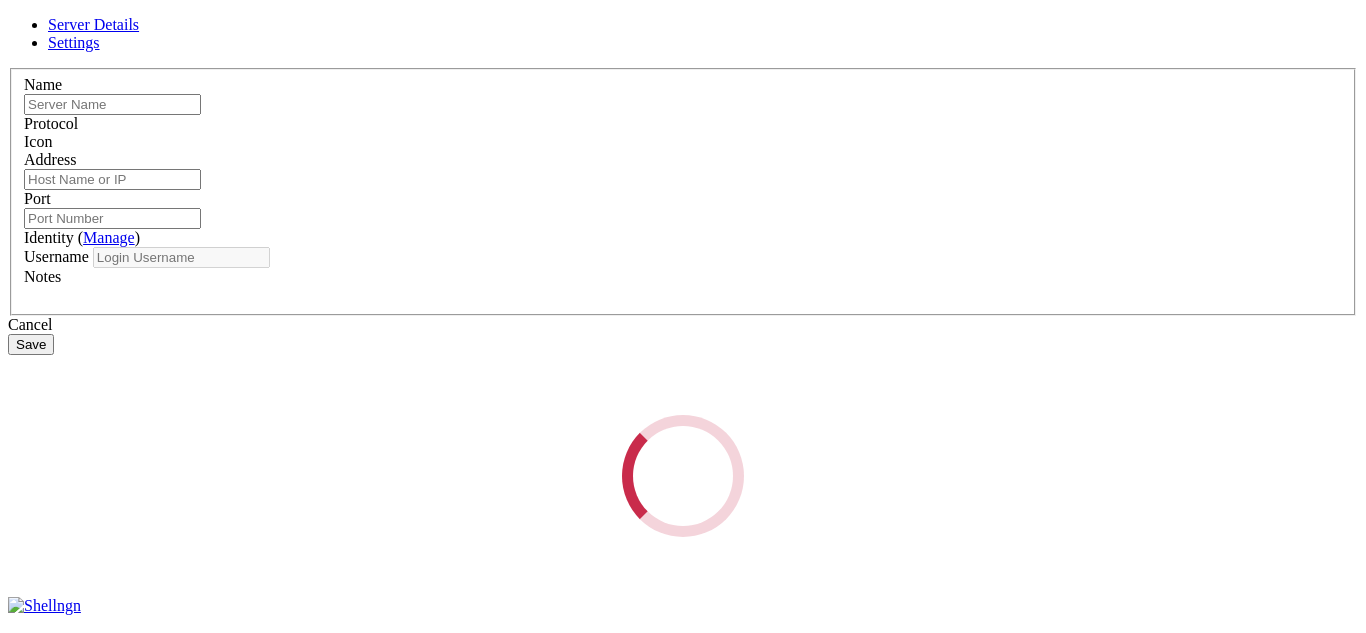 type on "[PERSON_NAME]" 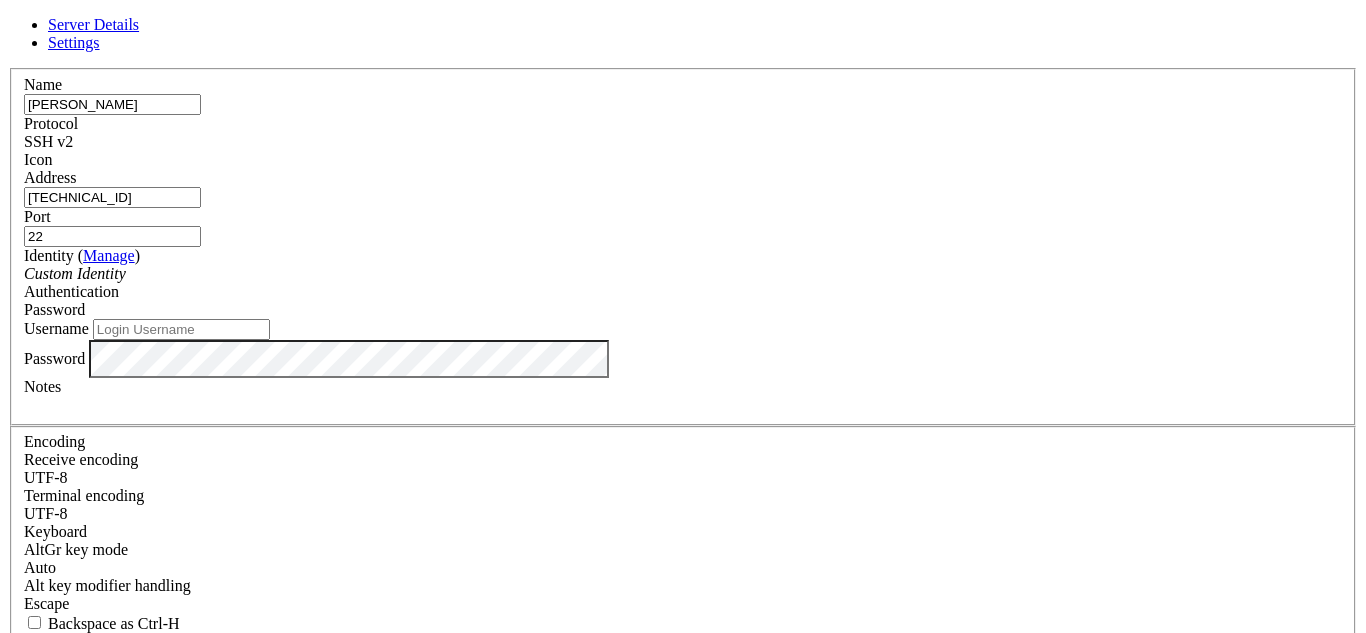 click on "Username" at bounding box center (181, 329) 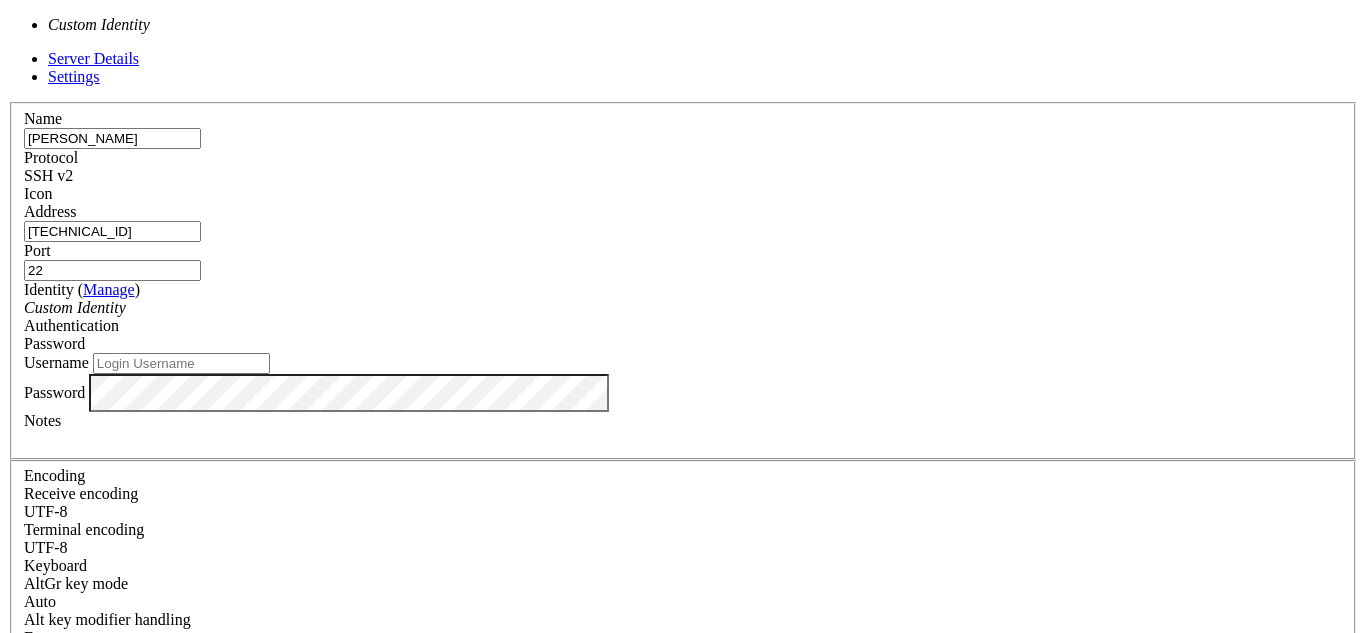 click on "Custom Identity" at bounding box center [683, 308] 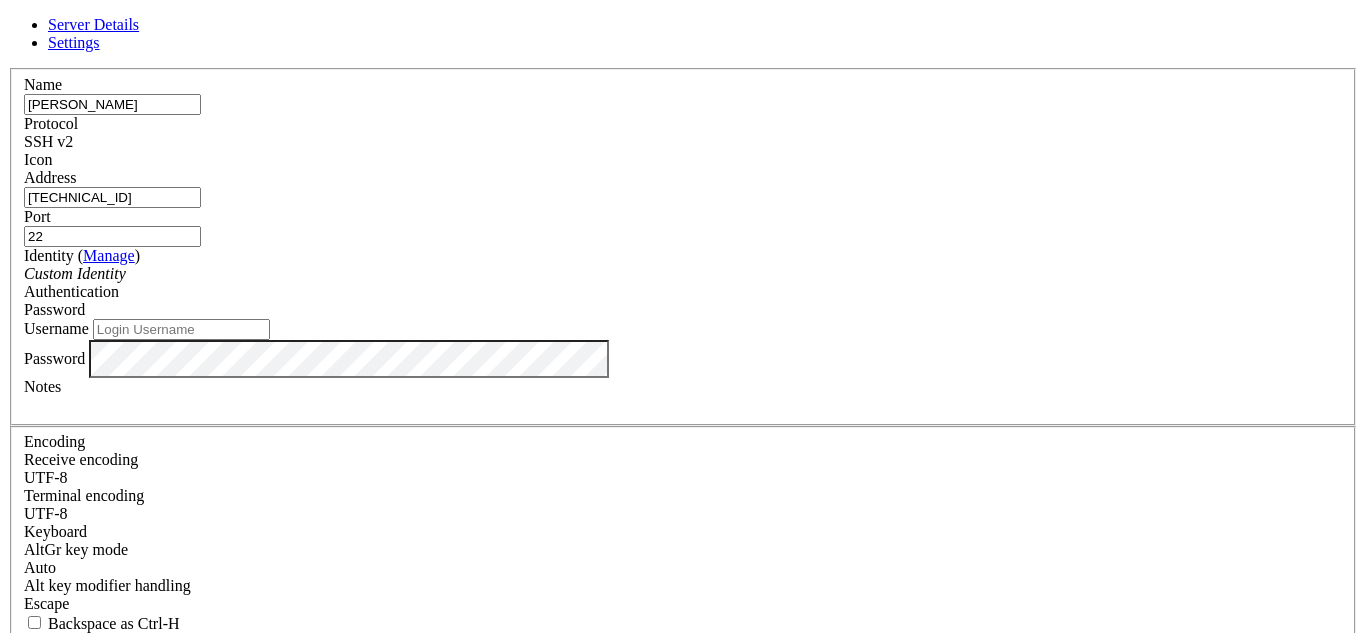 click on "Cancel
Save" at bounding box center [683, 822] 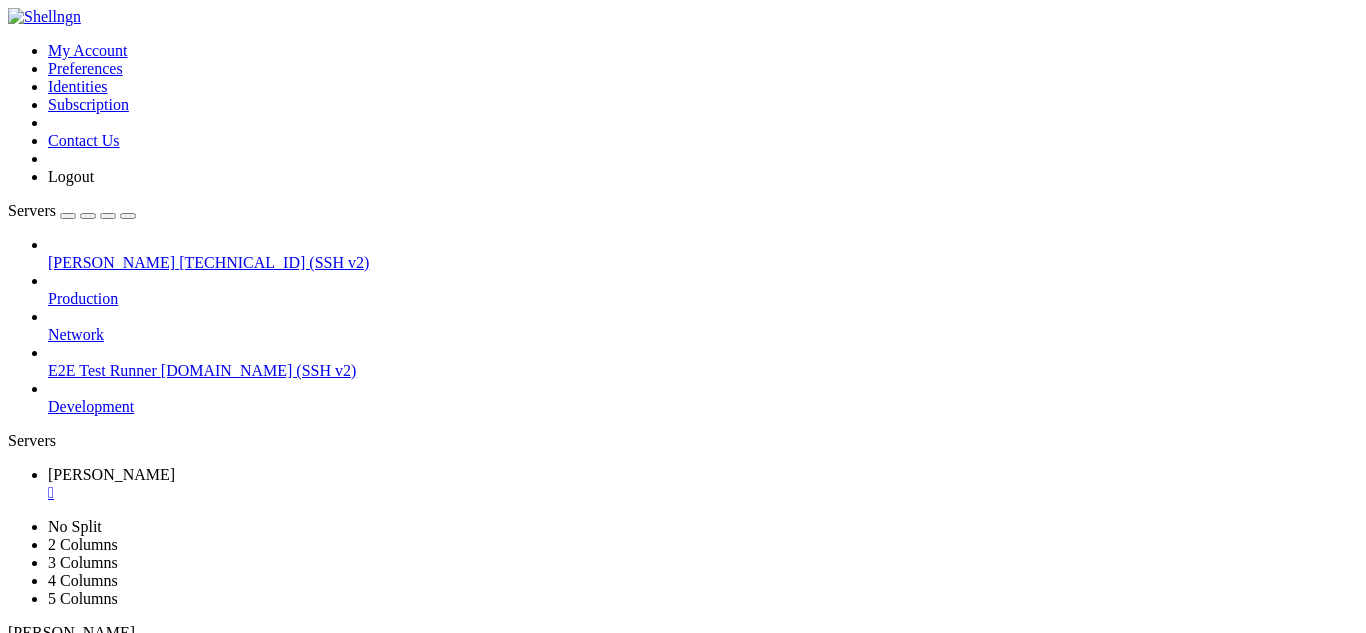 click on "Reconnect" at bounding box center [48, 887] 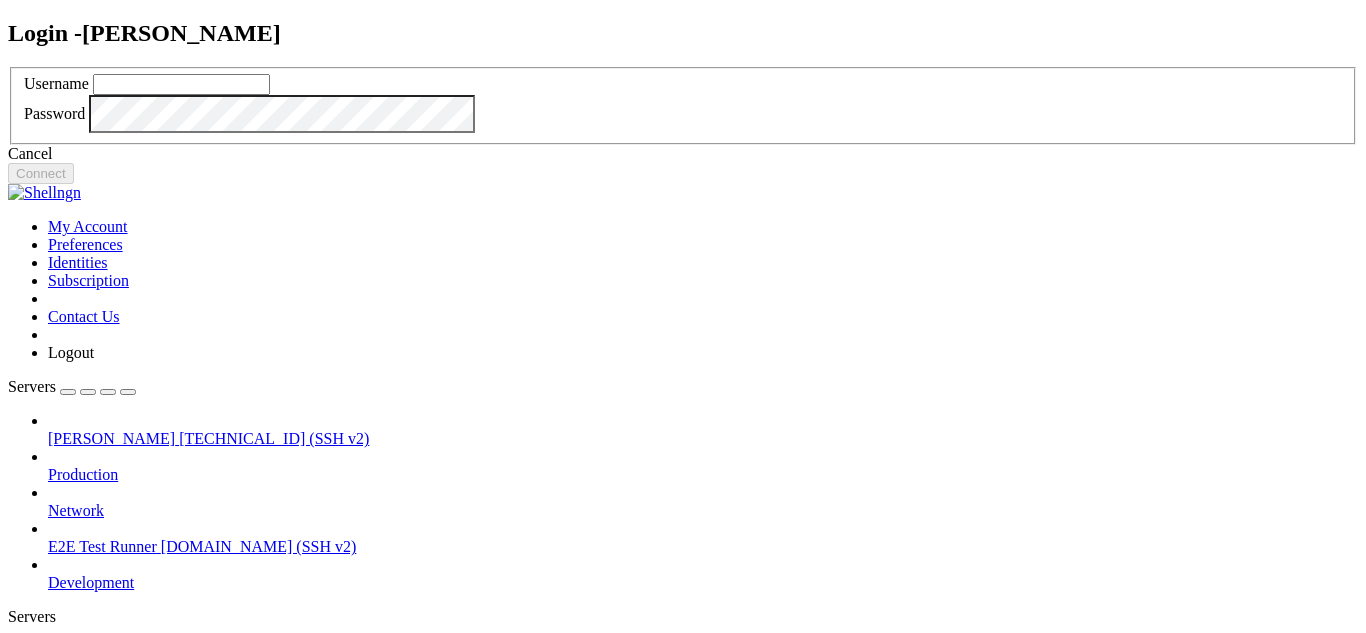scroll, scrollTop: 0, scrollLeft: 0, axis: both 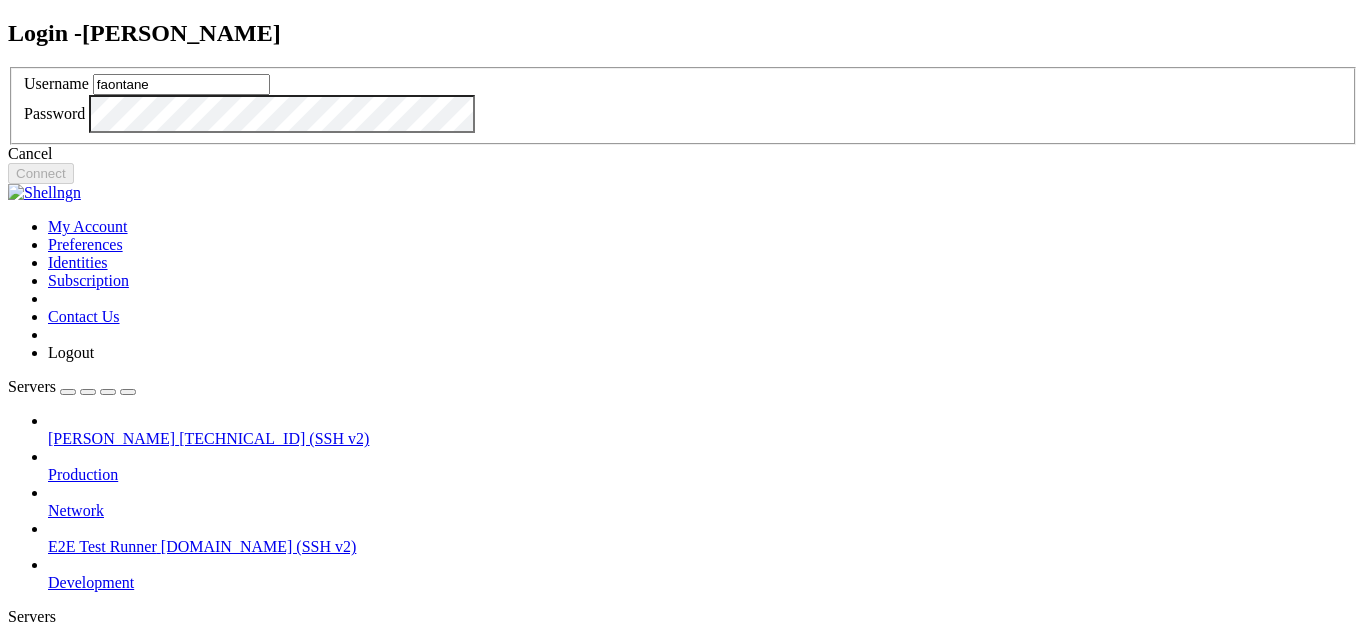type on "faontane" 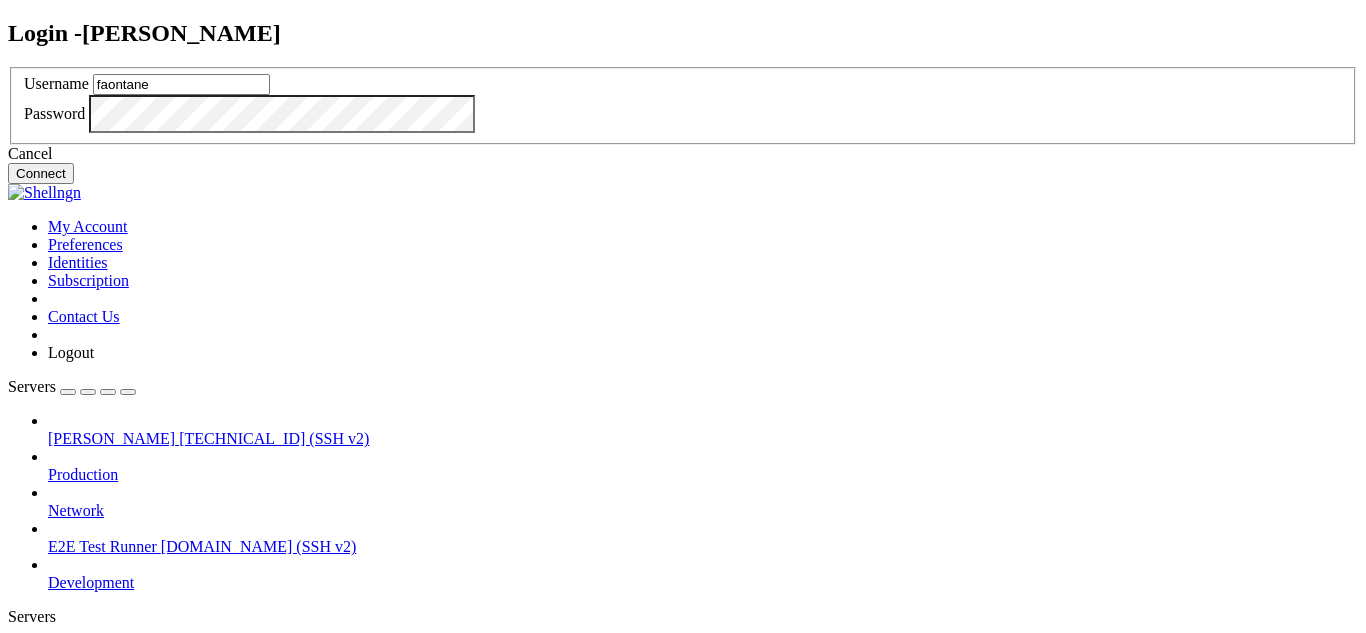 click on "Connect" at bounding box center (41, 173) 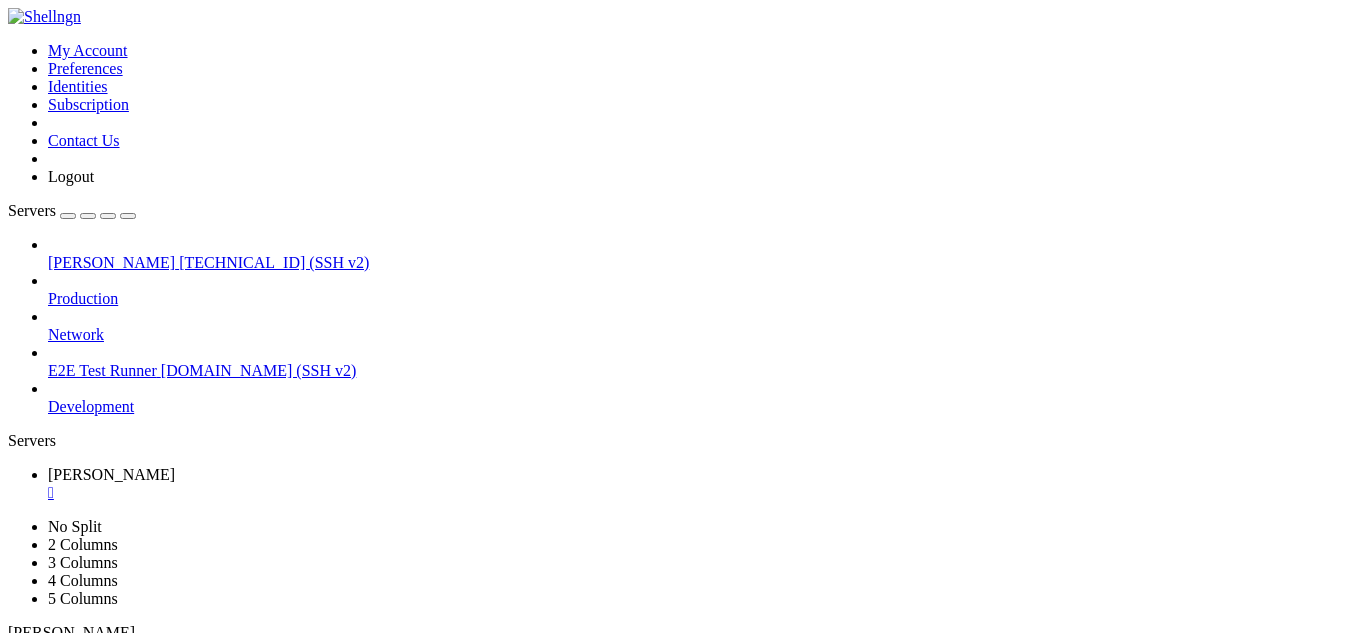 scroll, scrollTop: 119, scrollLeft: 0, axis: vertical 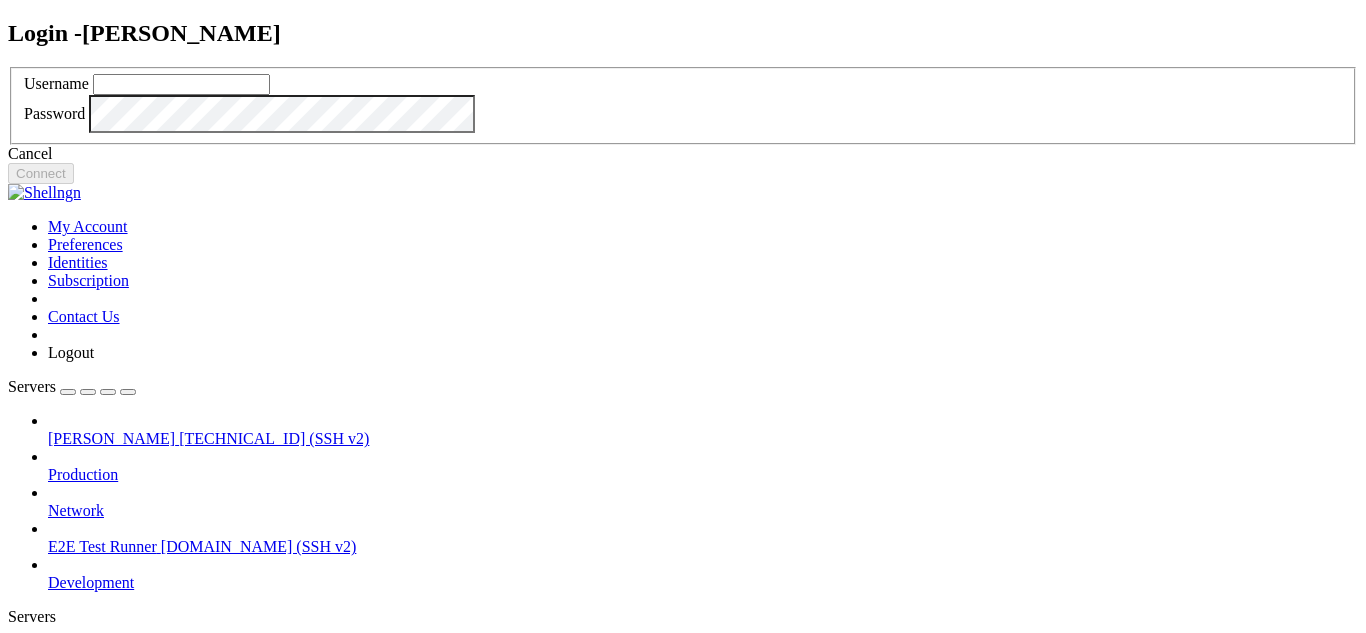 click at bounding box center [181, 84] 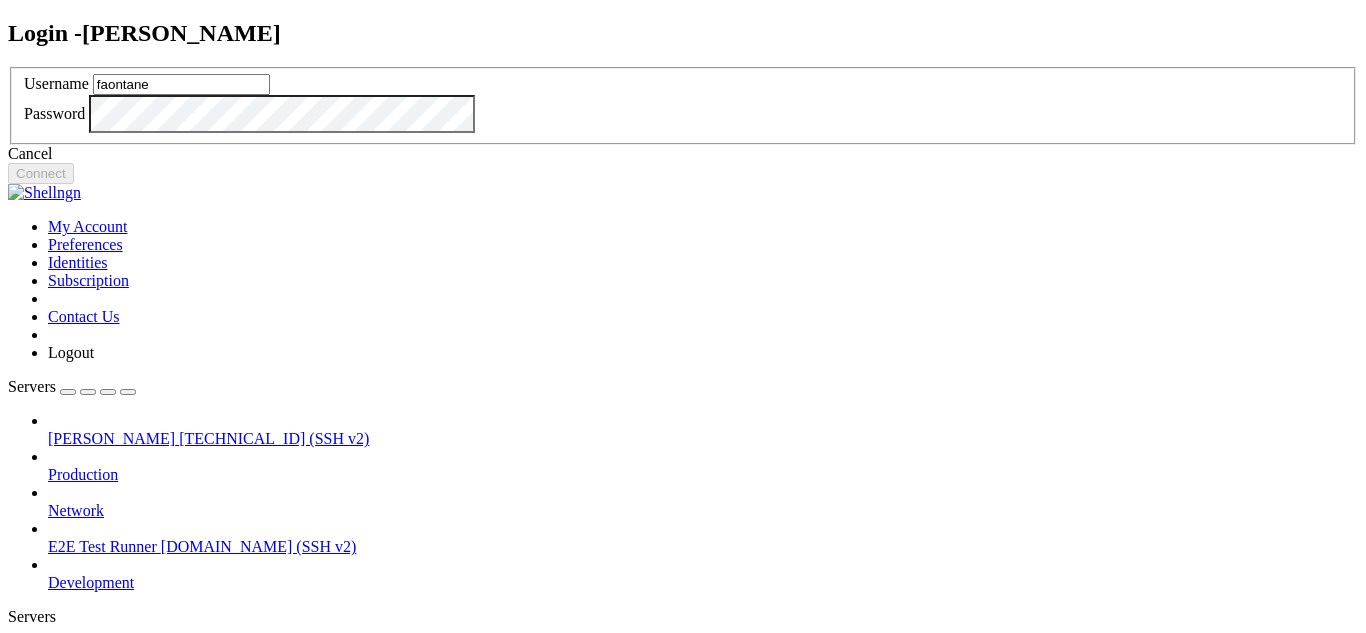 type on "faontane" 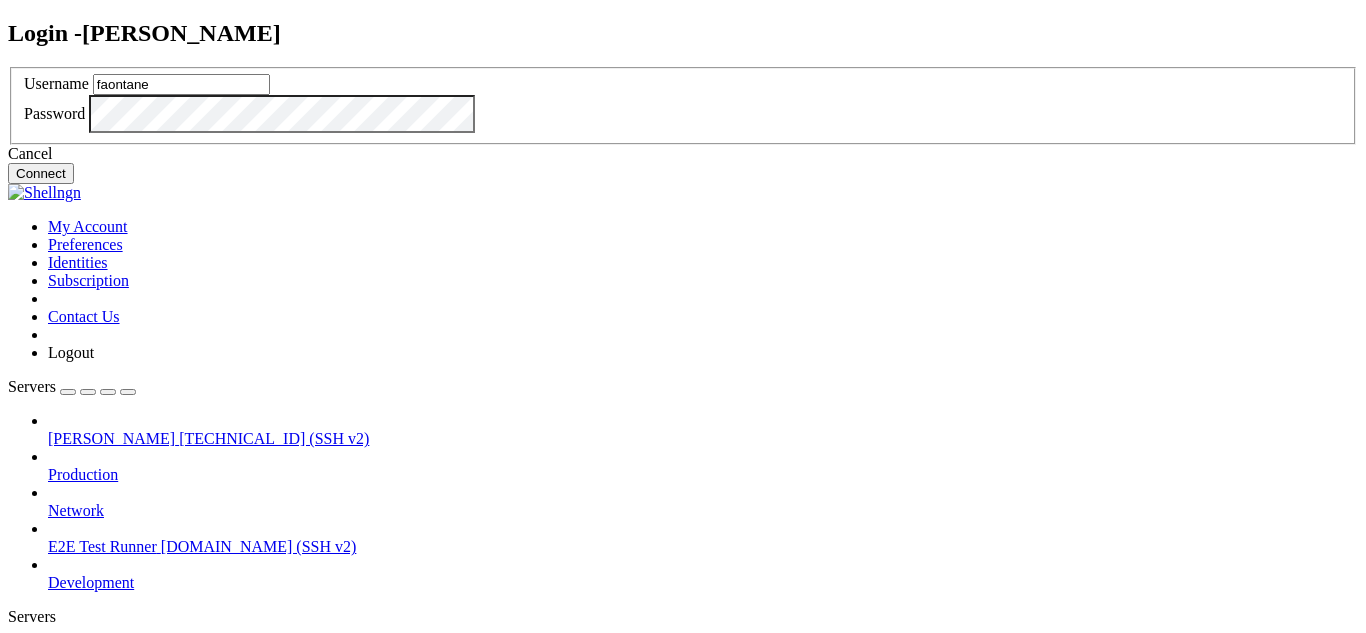 click on "Connect" at bounding box center [41, 173] 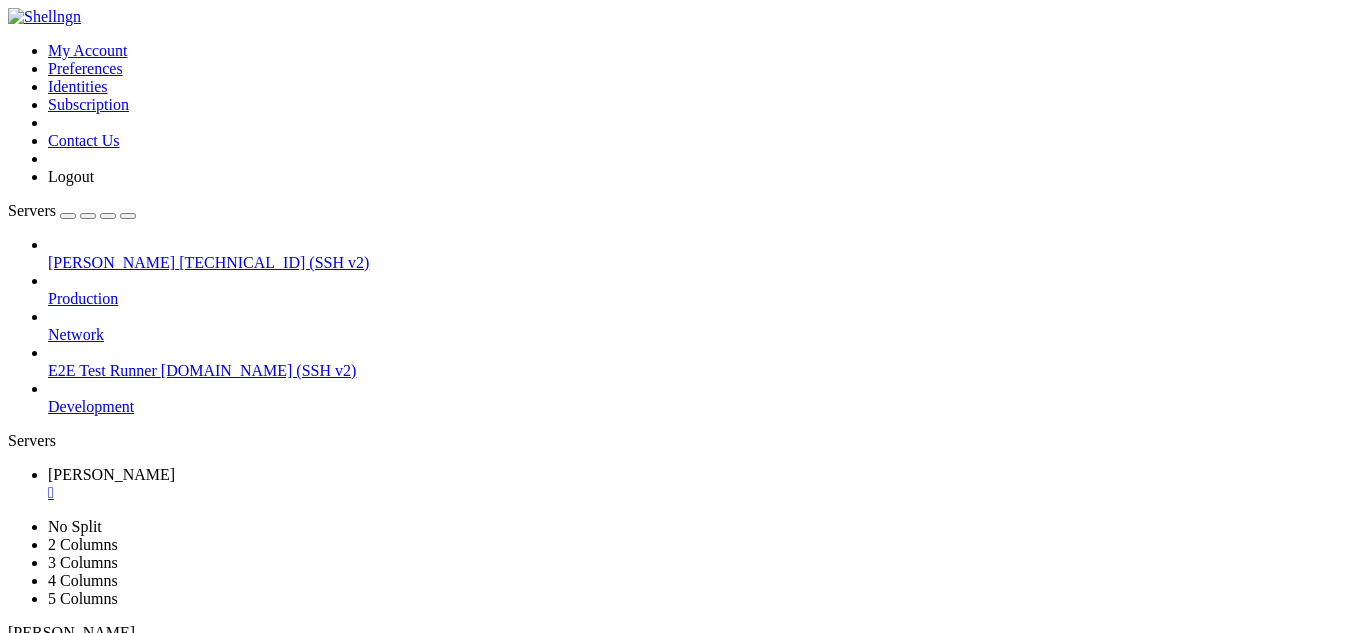 click on "Reconnect" at bounding box center [48, 887] 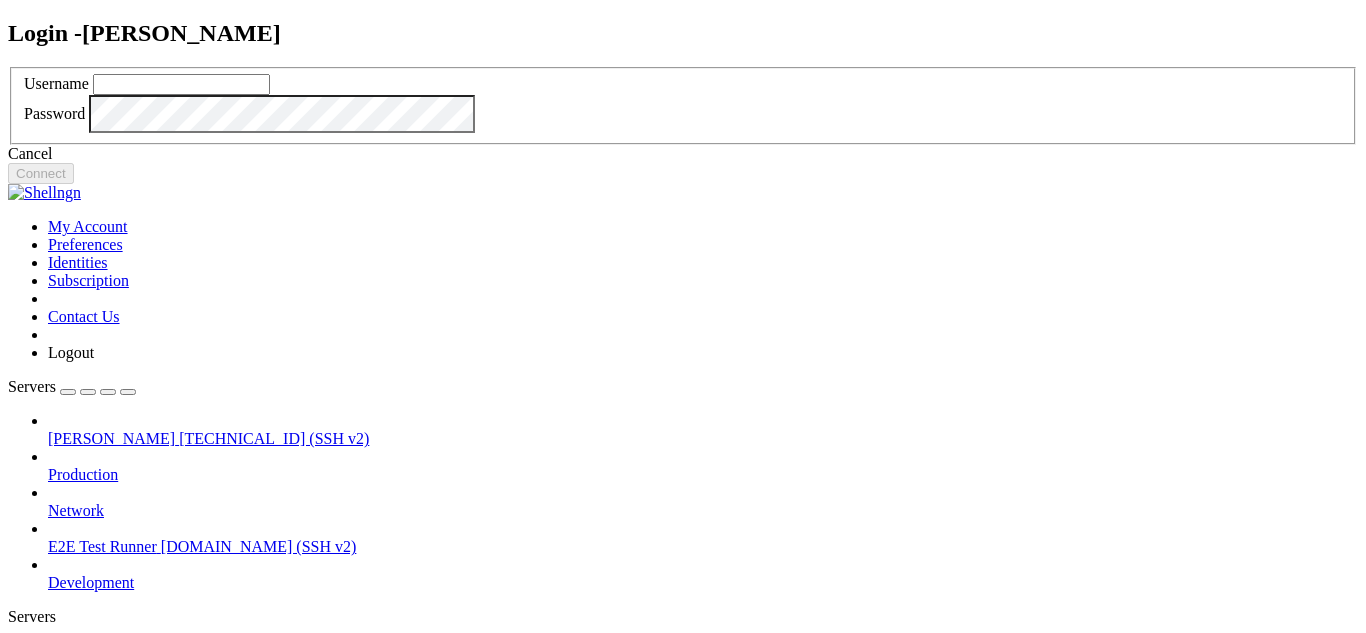 click on "Cancel" at bounding box center (683, 154) 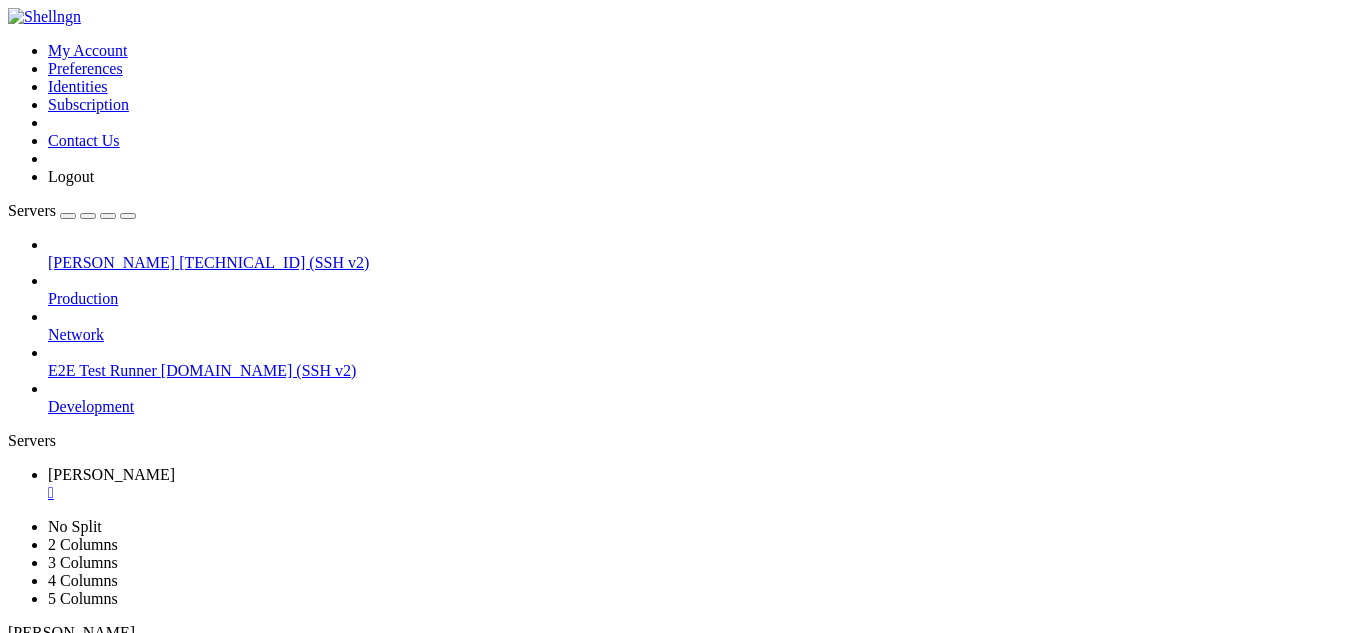 click on "Delete" at bounding box center [139, 1107] 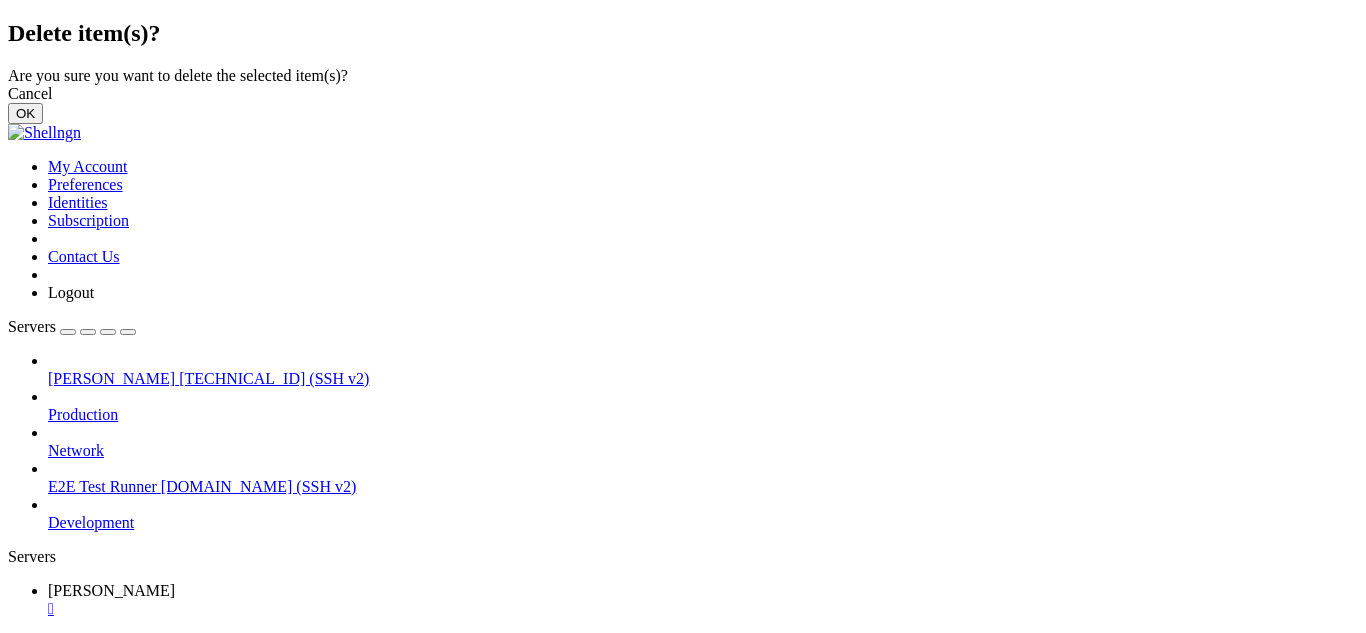 click on "OK" at bounding box center [25, 113] 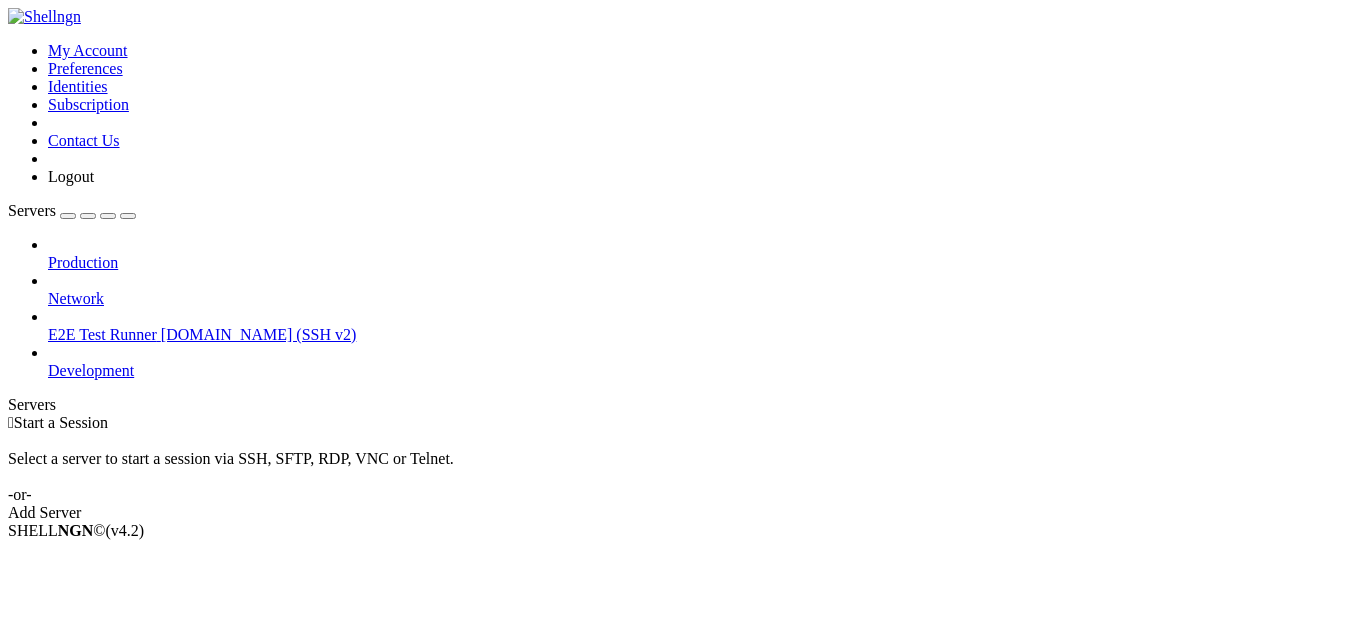 scroll, scrollTop: 0, scrollLeft: 0, axis: both 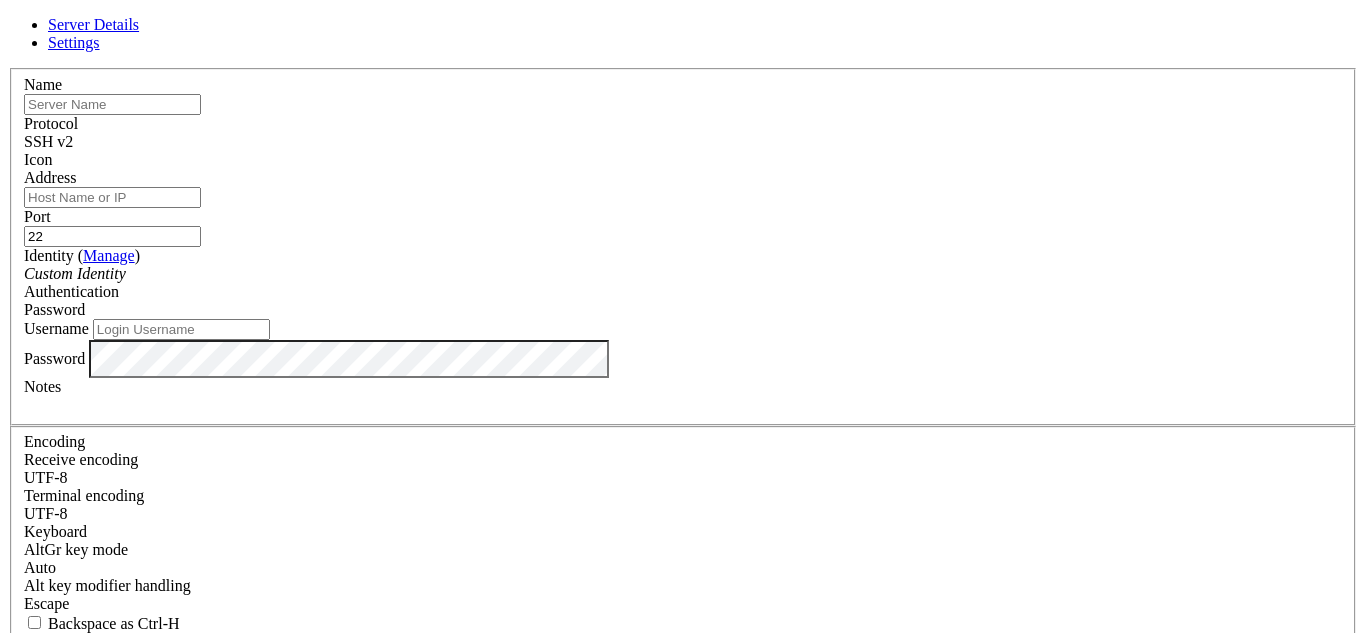 click on "Name" at bounding box center [683, 95] 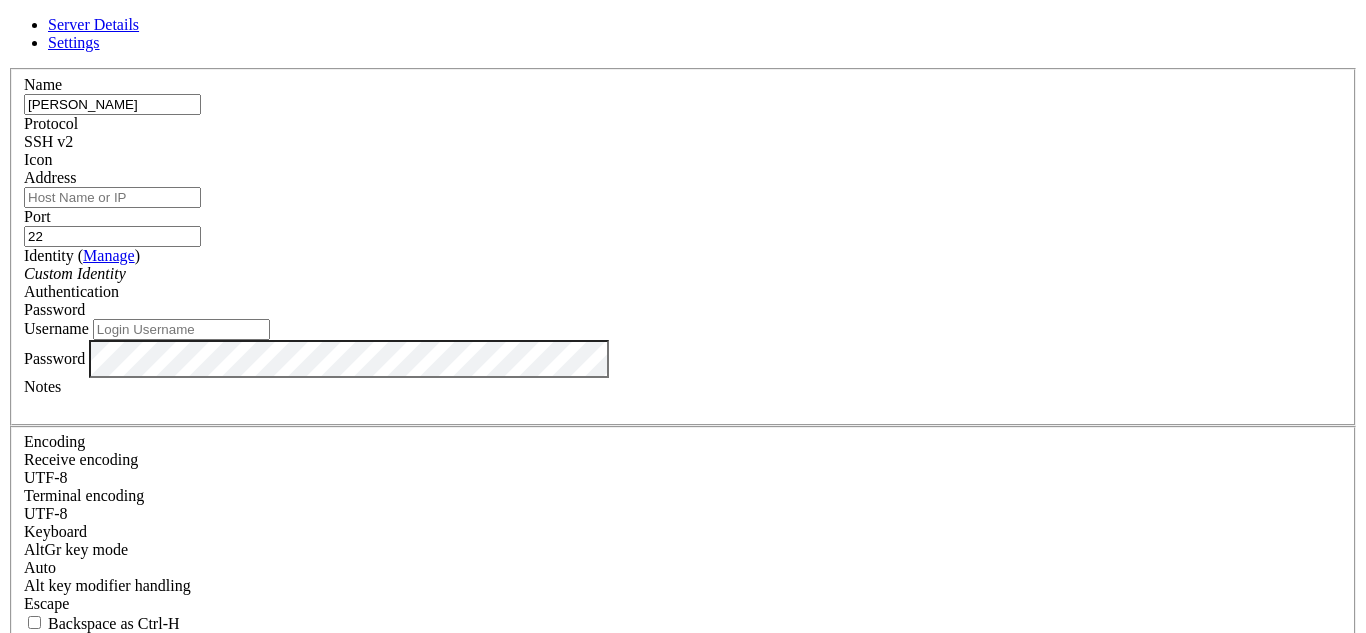 click on "Address" at bounding box center [112, 197] 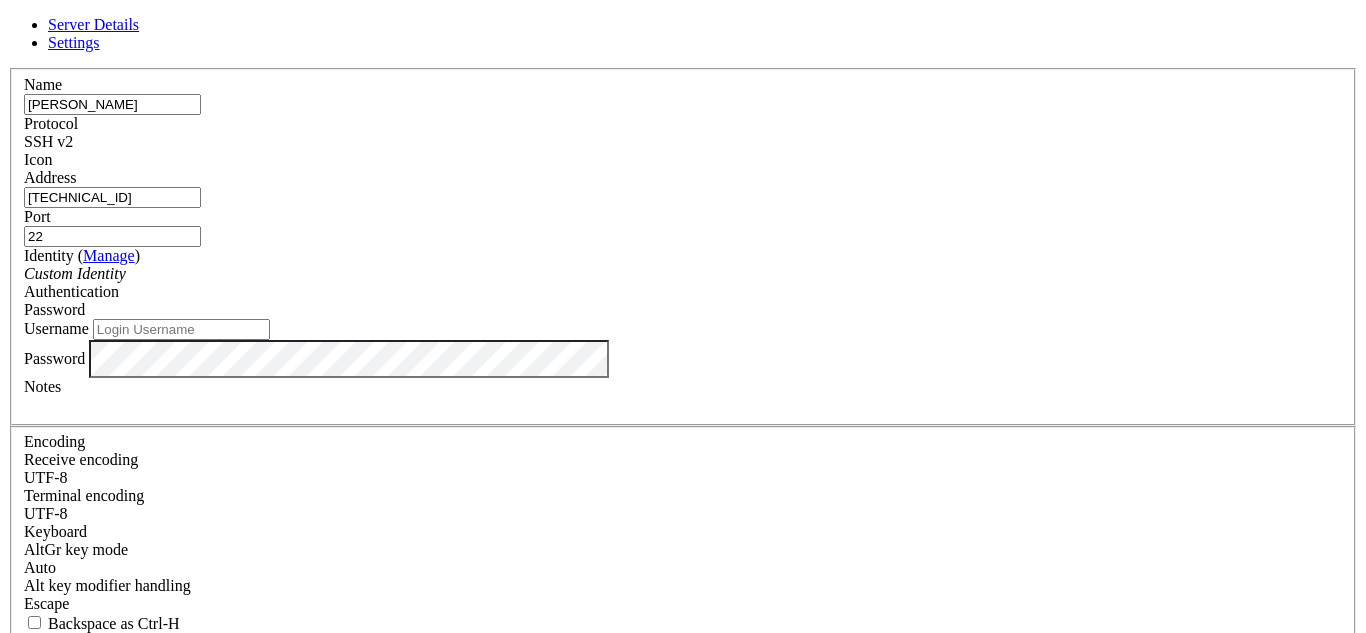 type on "[TECHNICAL_ID]" 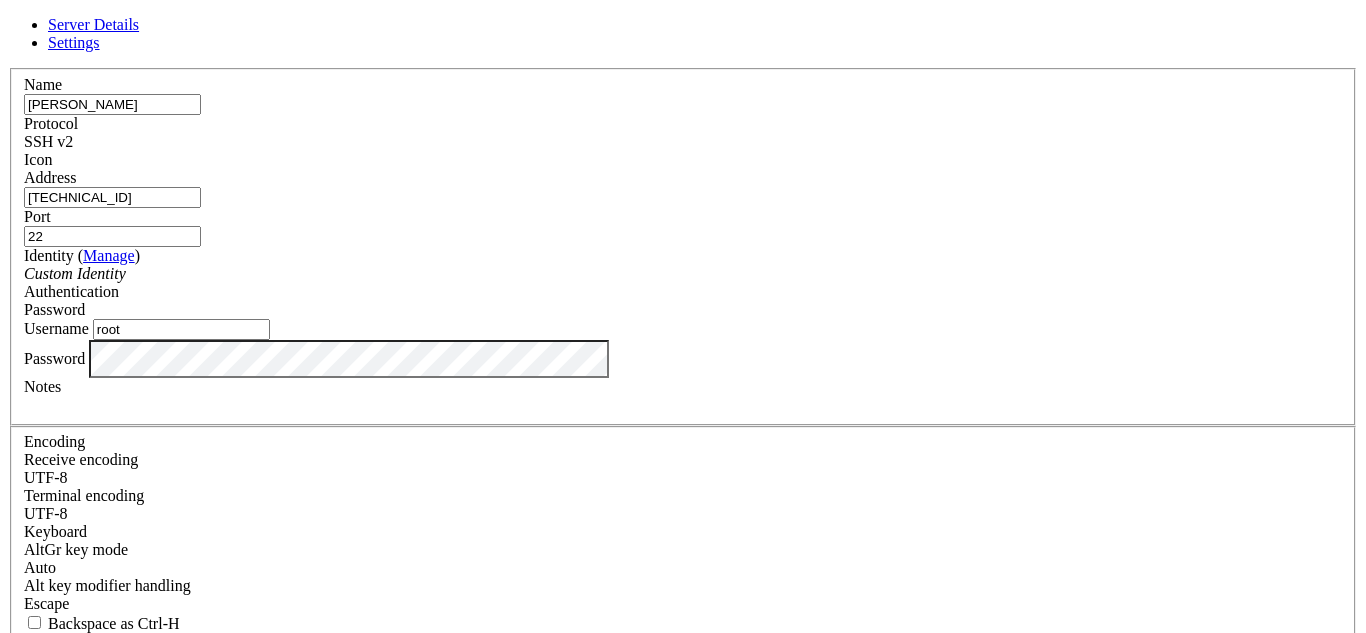 type on "root" 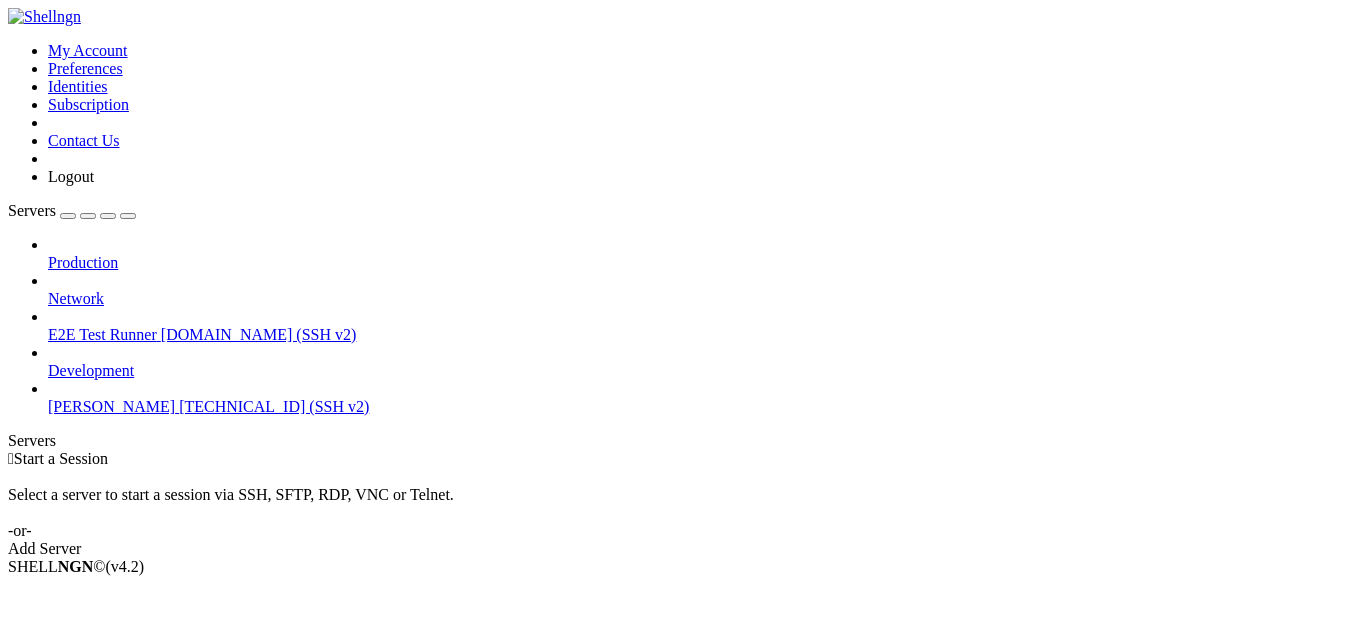 click on "[PERSON_NAME]" at bounding box center [111, 406] 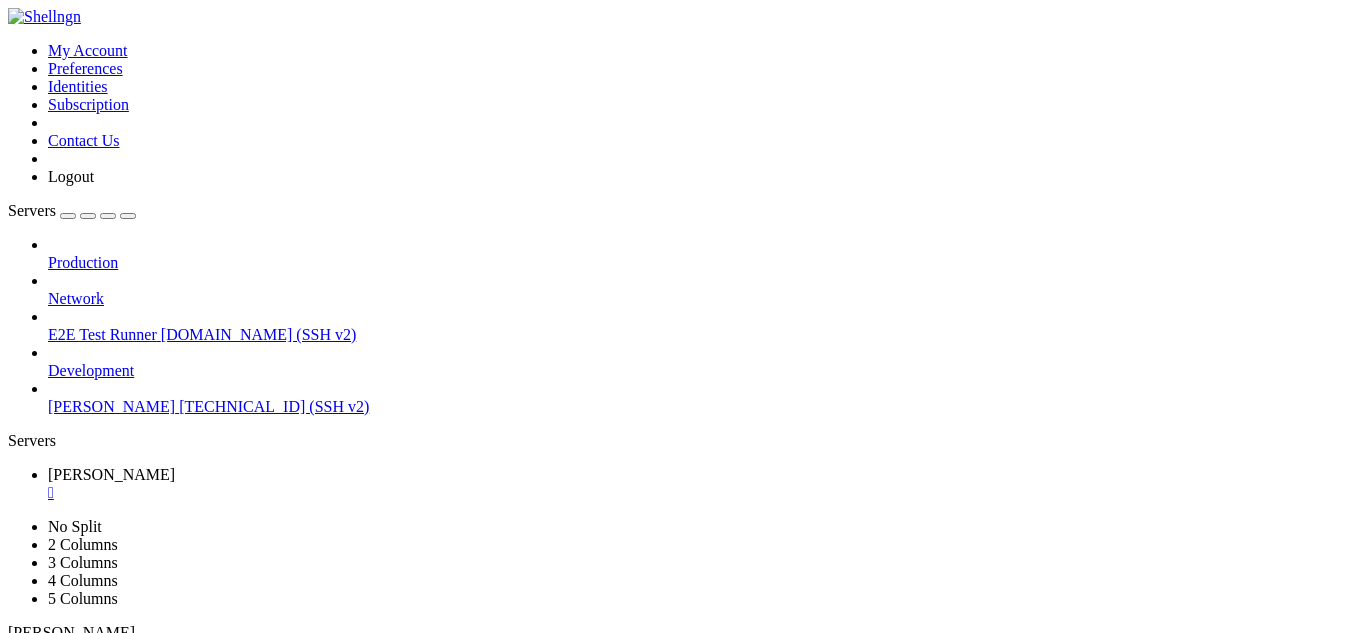 scroll, scrollTop: 0, scrollLeft: 0, axis: both 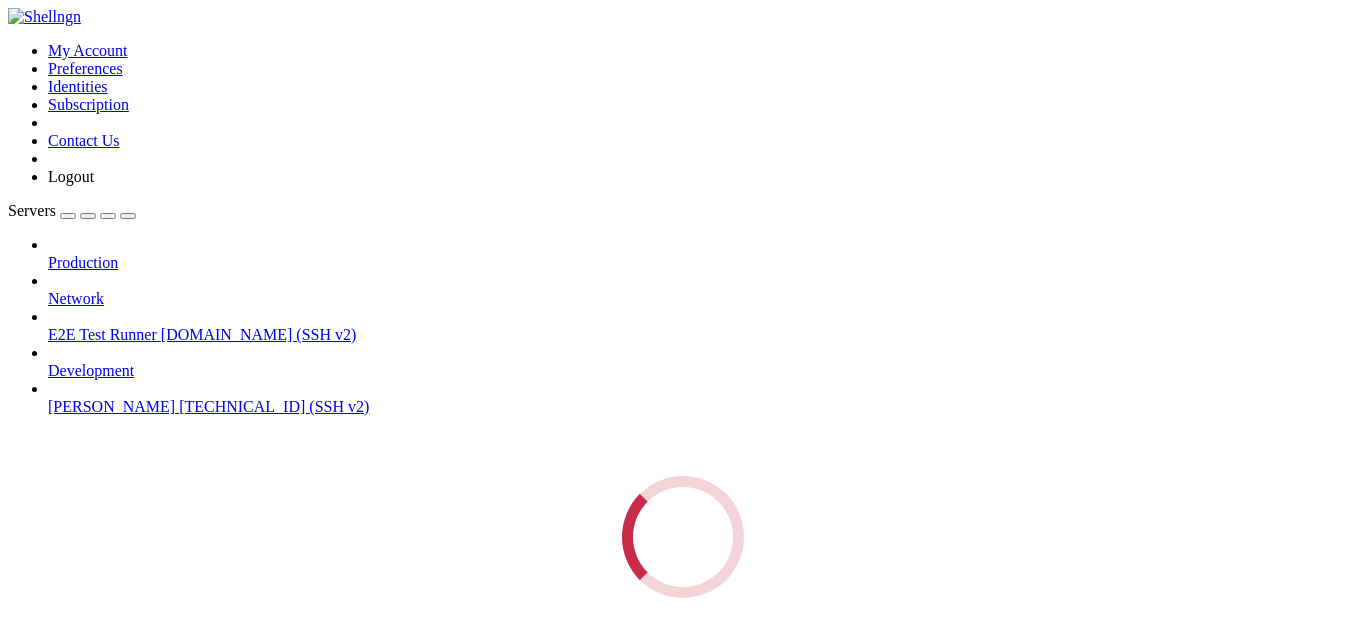 click on "Servers
Production   Network   E2E Test Runner
[DOMAIN_NAME] (SSH v2)
Development   [PERSON_NAME]
[TECHNICAL_ID] (SSH v2)
Loading..." at bounding box center (683, 400) 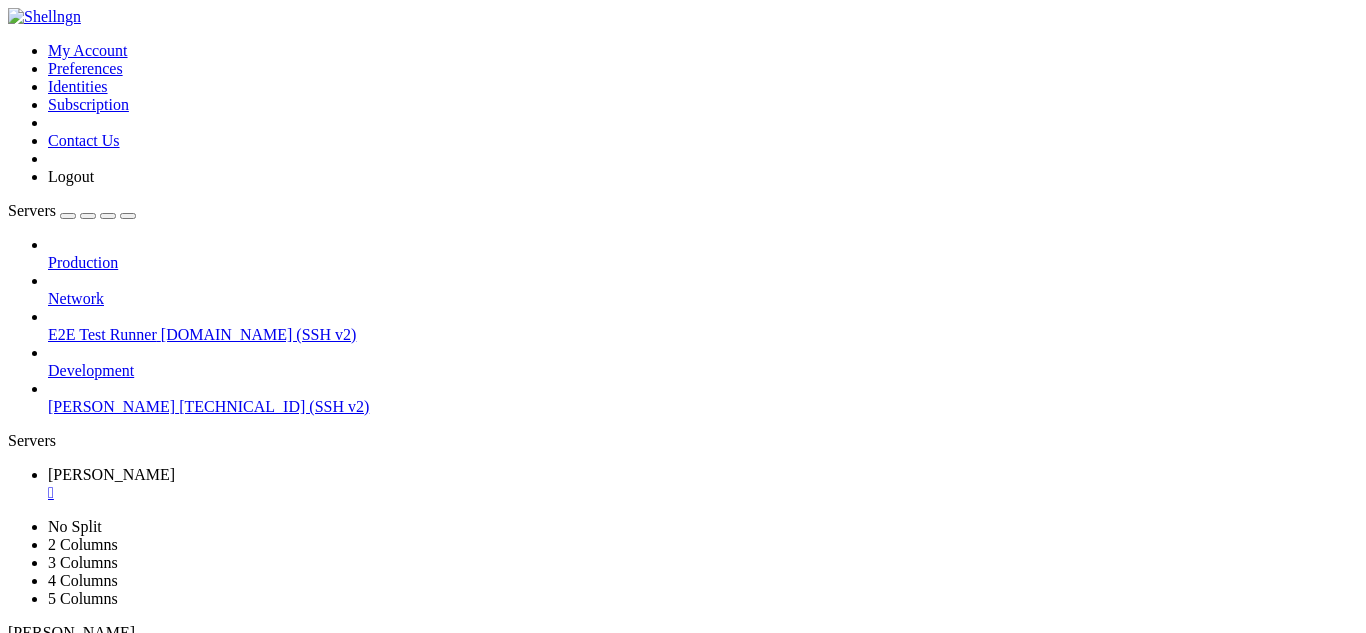 click on "Properties" at bounding box center (139, 1043) 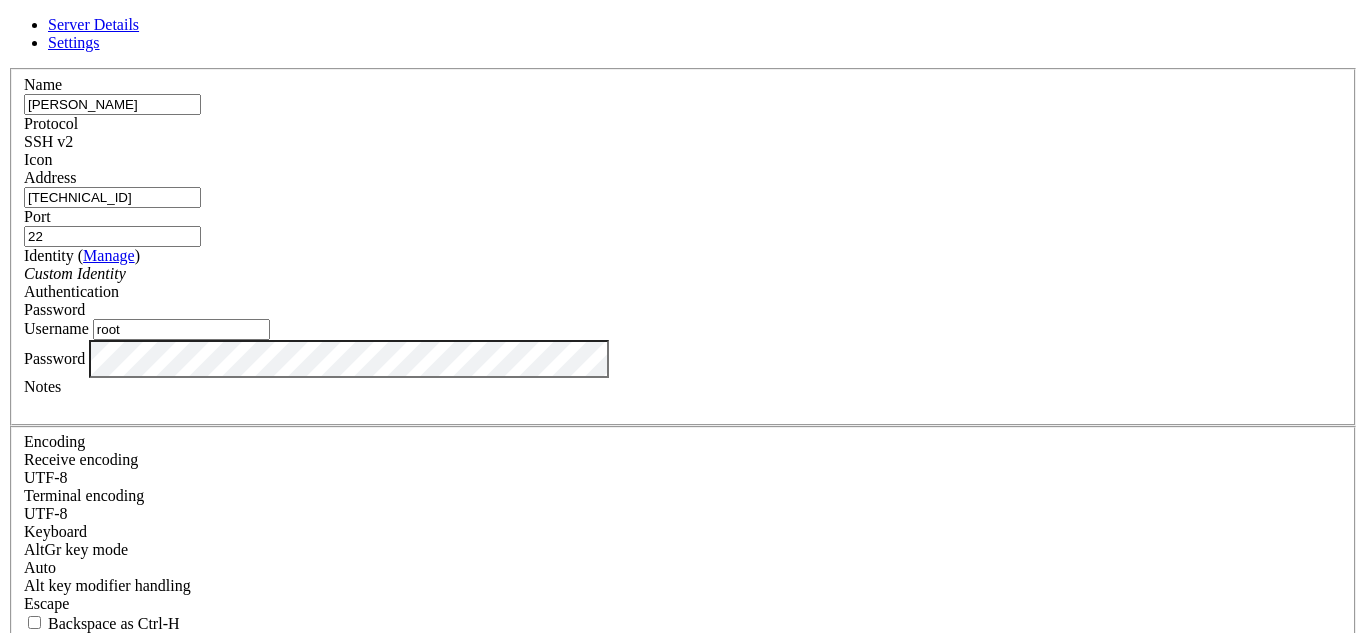click on "root" at bounding box center [181, 329] 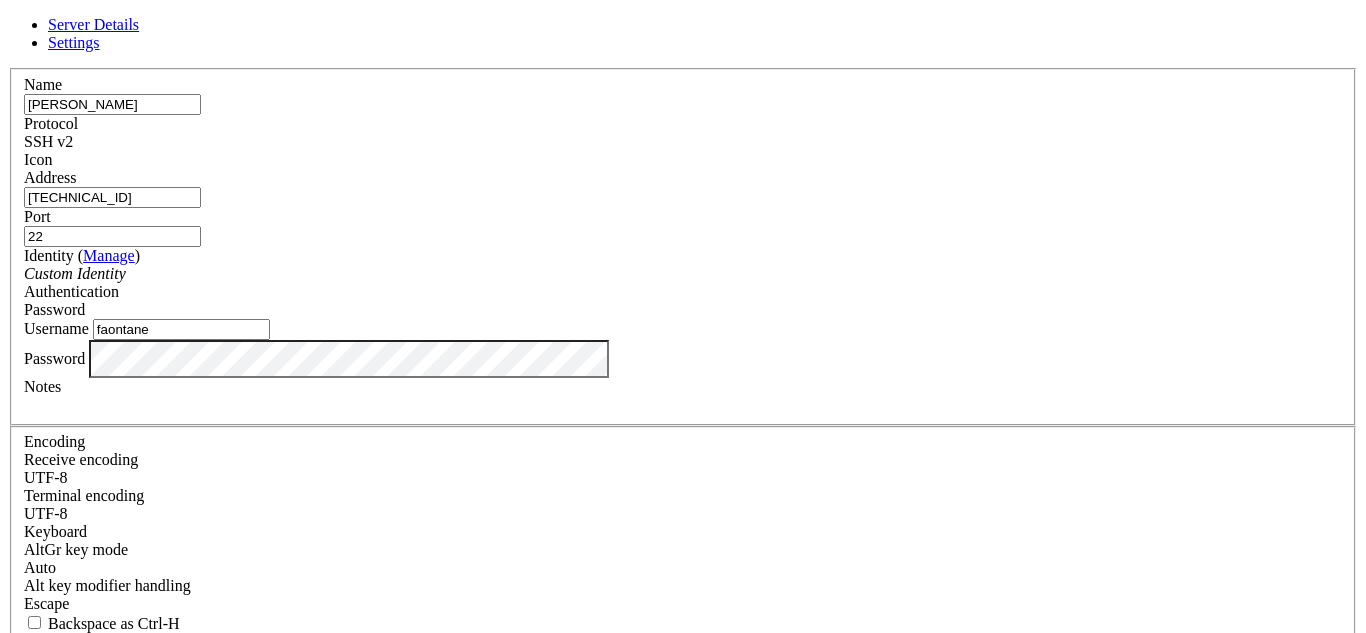 type on "faontane" 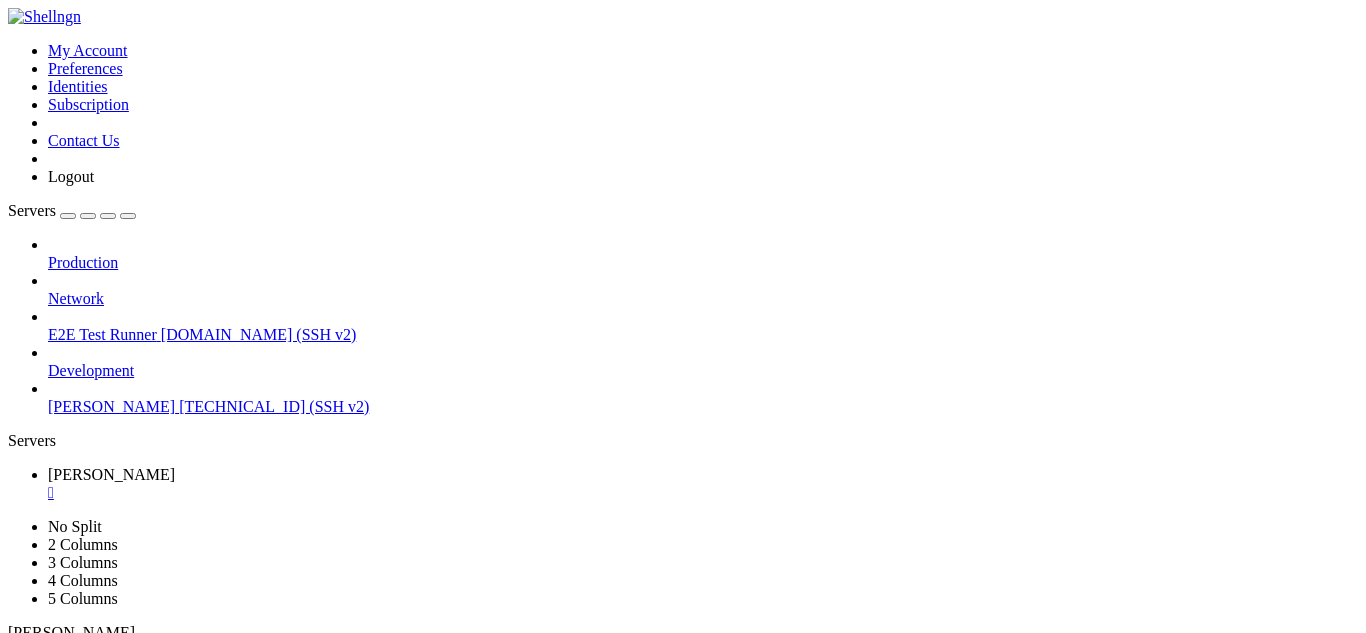 click on "[PERSON_NAME]" at bounding box center (111, 406) 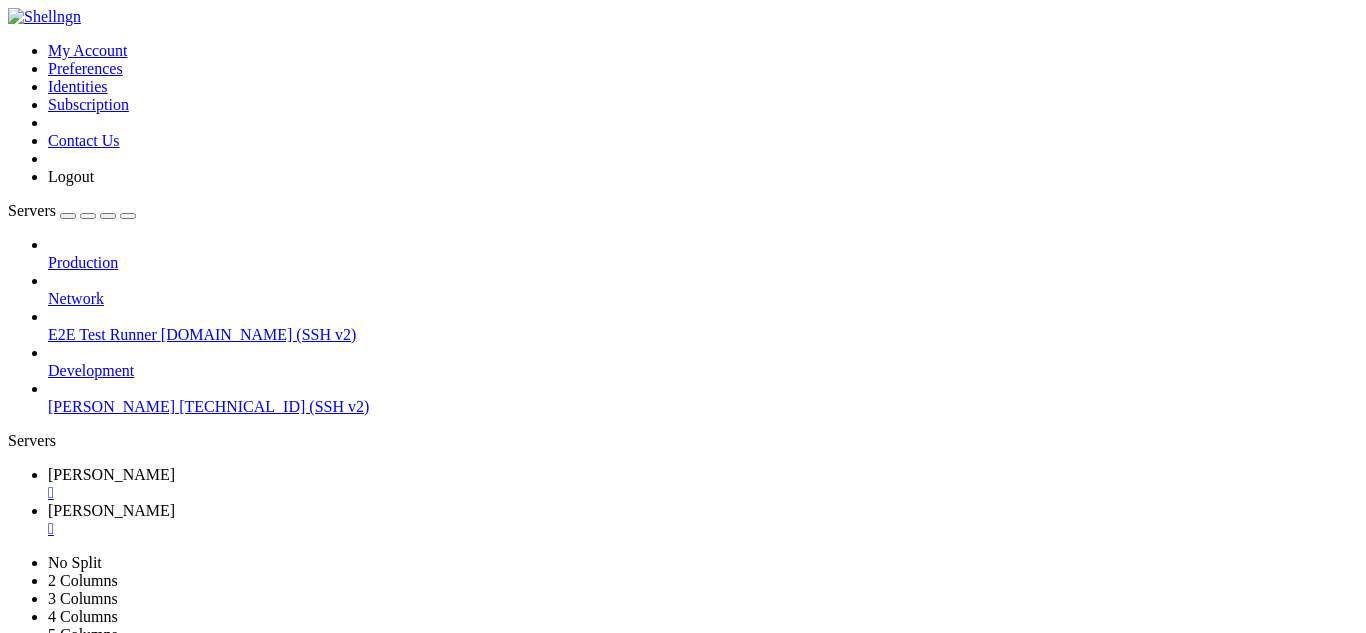 scroll, scrollTop: 0, scrollLeft: 0, axis: both 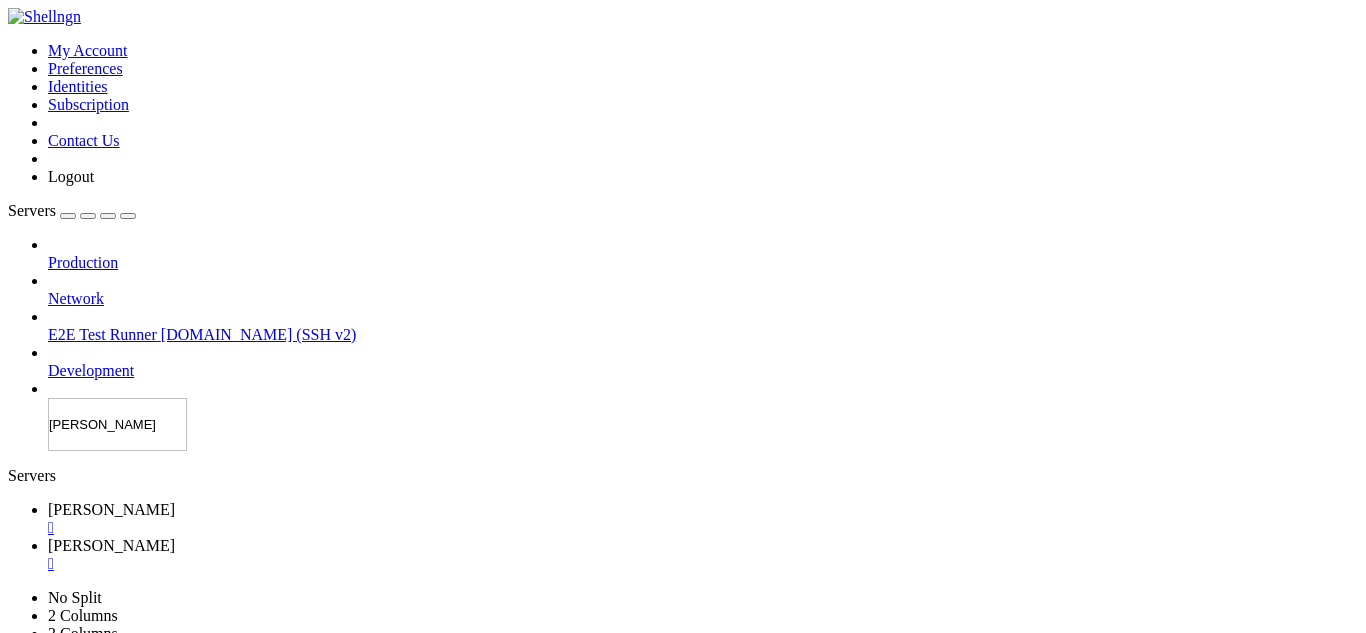 click on "Servers
Production   Network   E2E Test Runner
[DOMAIN_NAME] (SSH v2)
Development   [PERSON_NAME]" at bounding box center [683, 326] 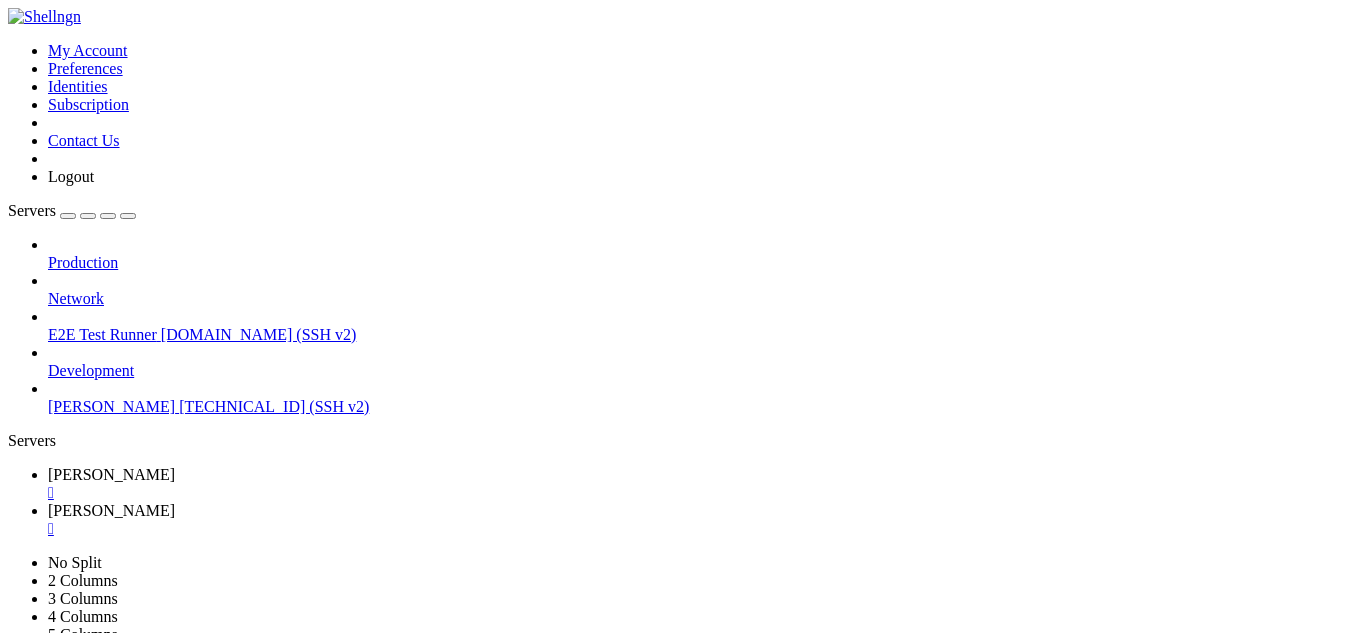 drag, startPoint x: 202, startPoint y: 457, endPoint x: 208, endPoint y: 505, distance: 48.373547 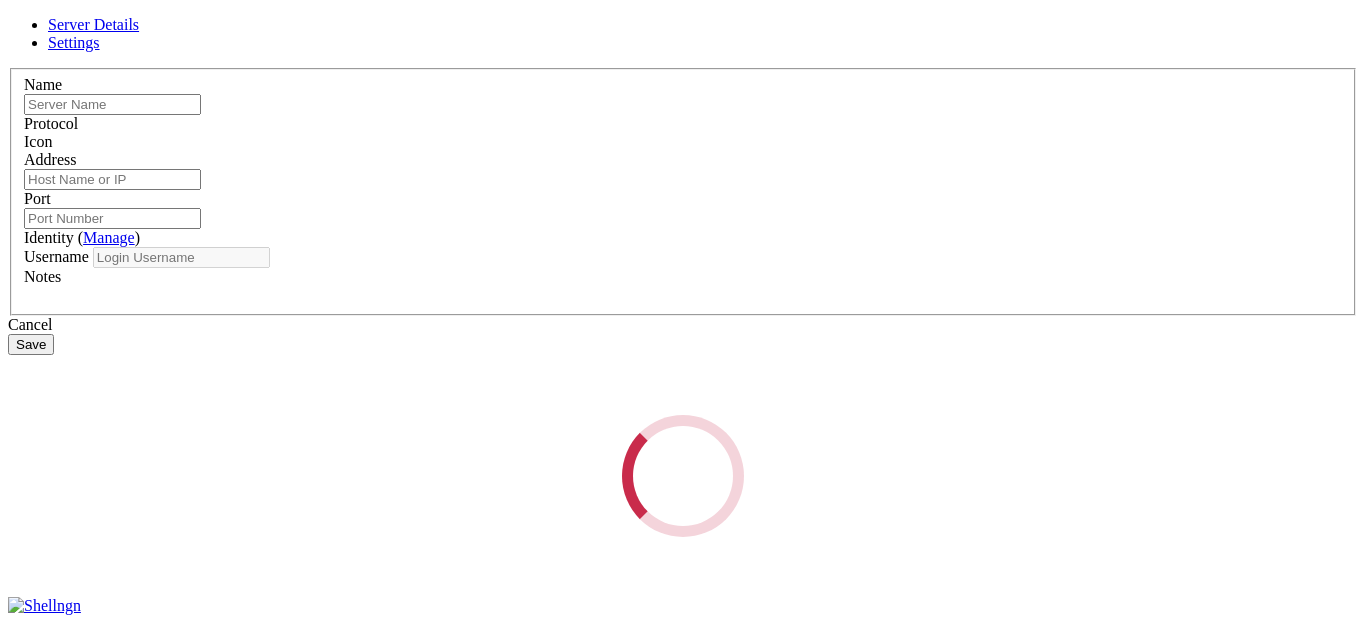 type on "[PERSON_NAME]" 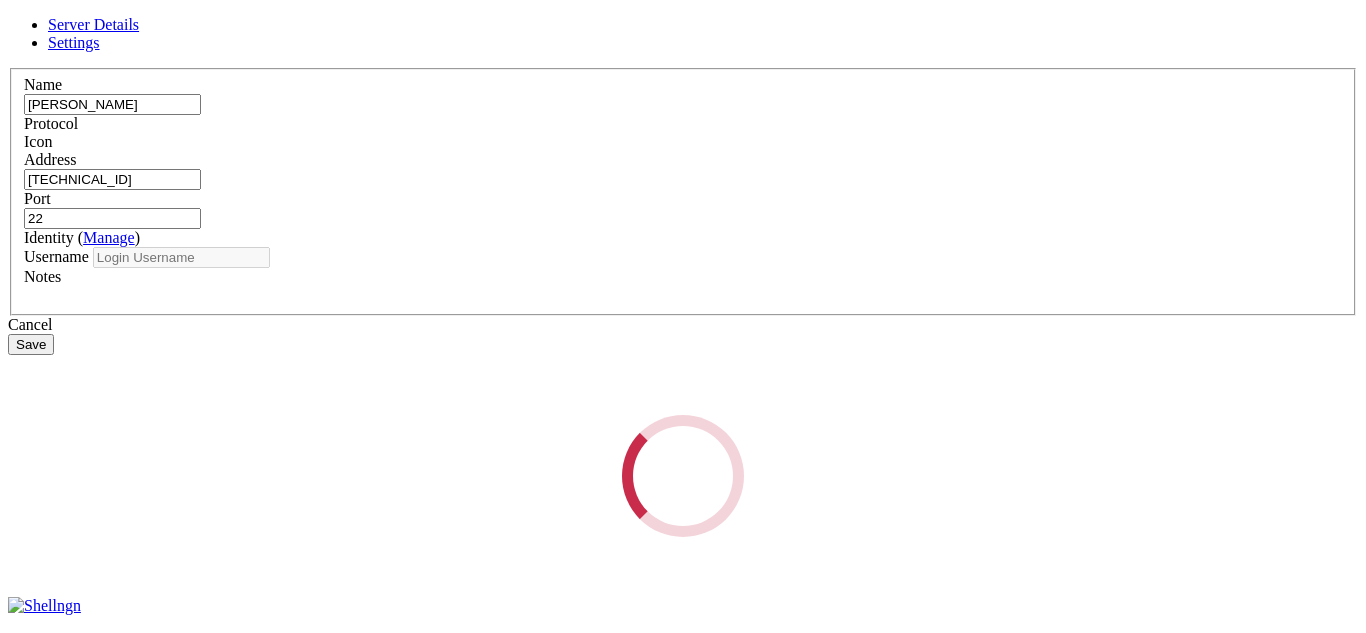 type on "faontane" 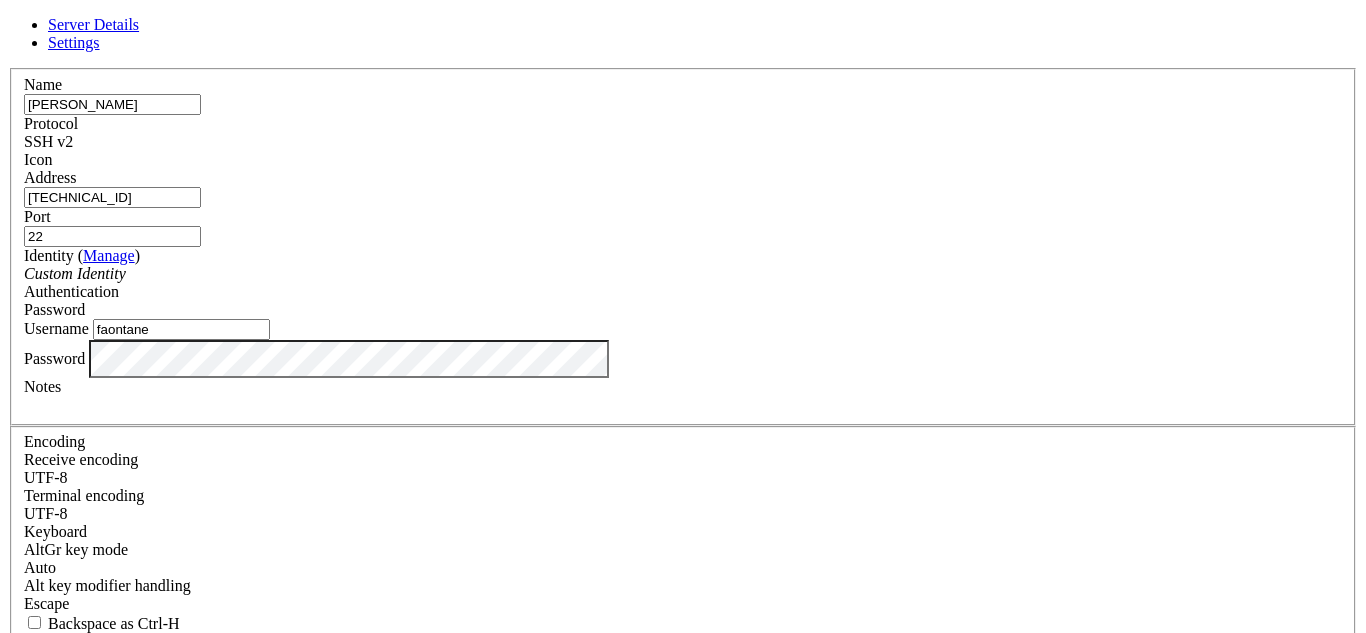 click on "Server Details
Settings
Name
[PERSON_NAME]
Protocol
SSH v2
Icon" at bounding box center (683, 429) 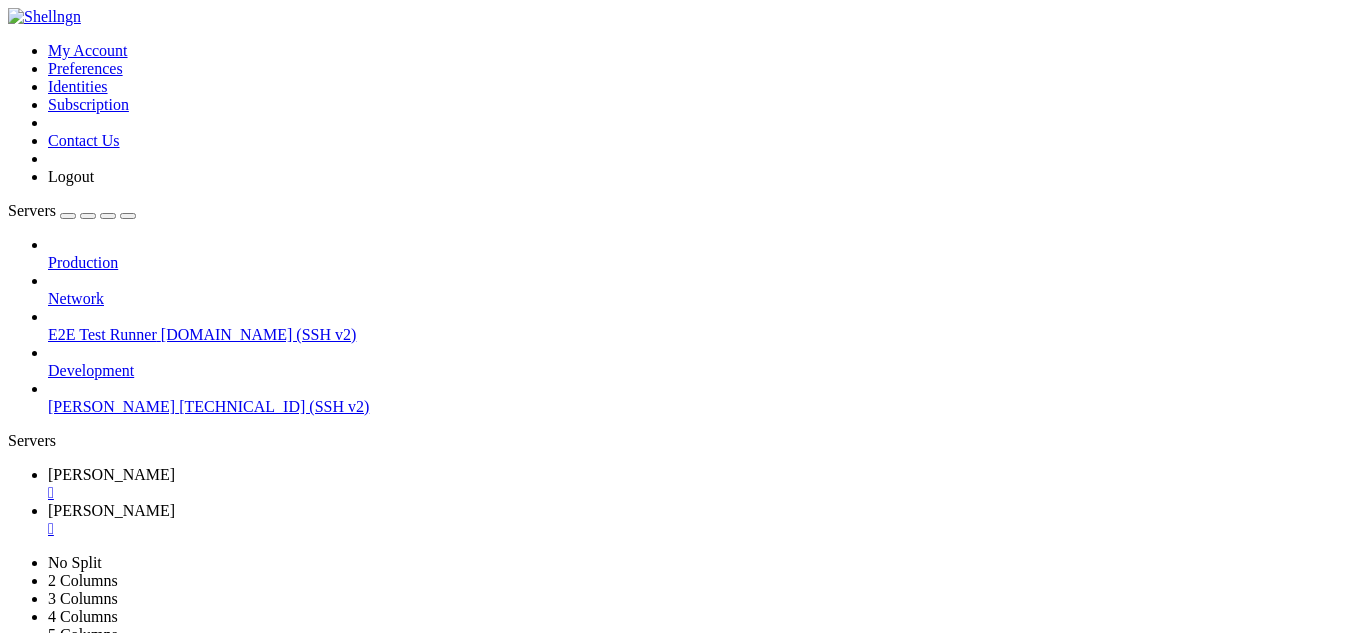 click on "[PERSON_NAME]
" at bounding box center [703, 484] 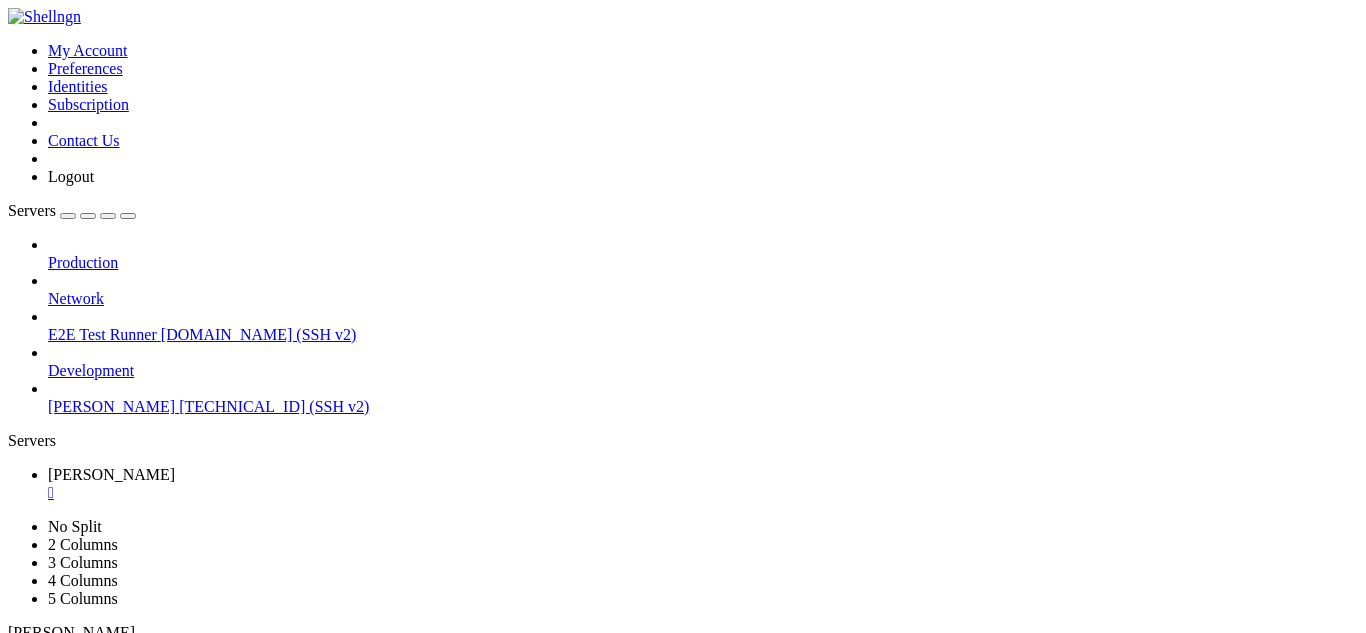 click on "Reconnect" at bounding box center [48, 870] 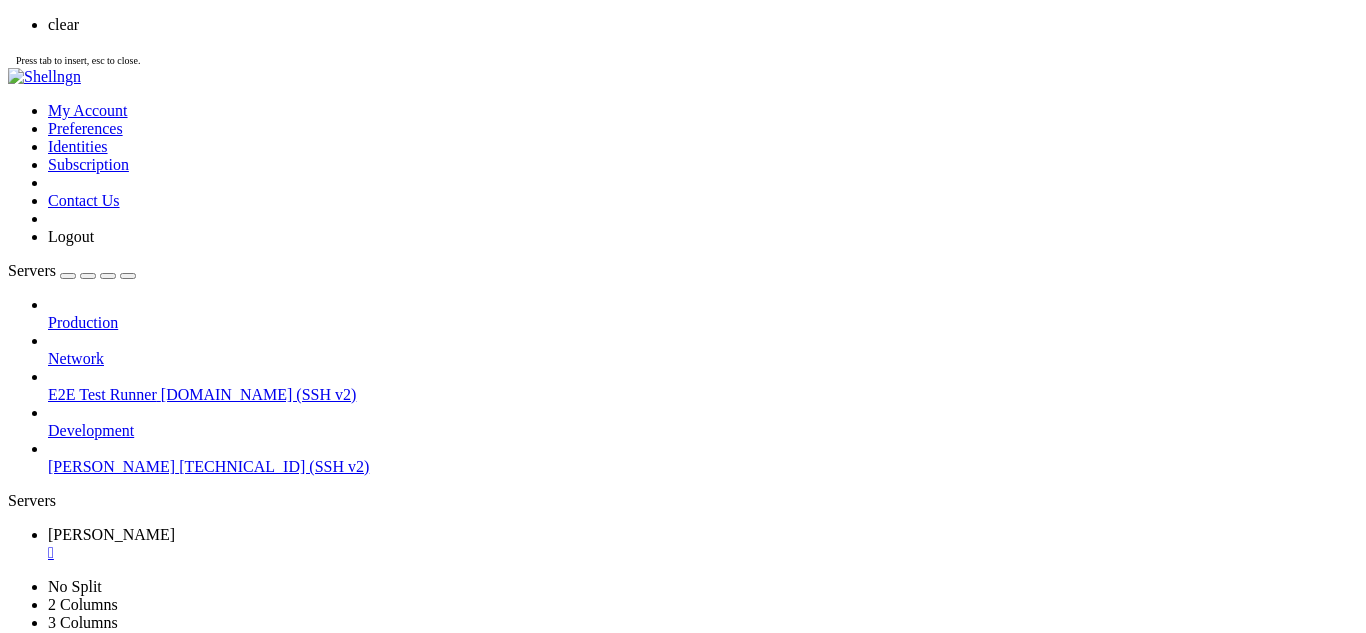 scroll, scrollTop: 0, scrollLeft: 0, axis: both 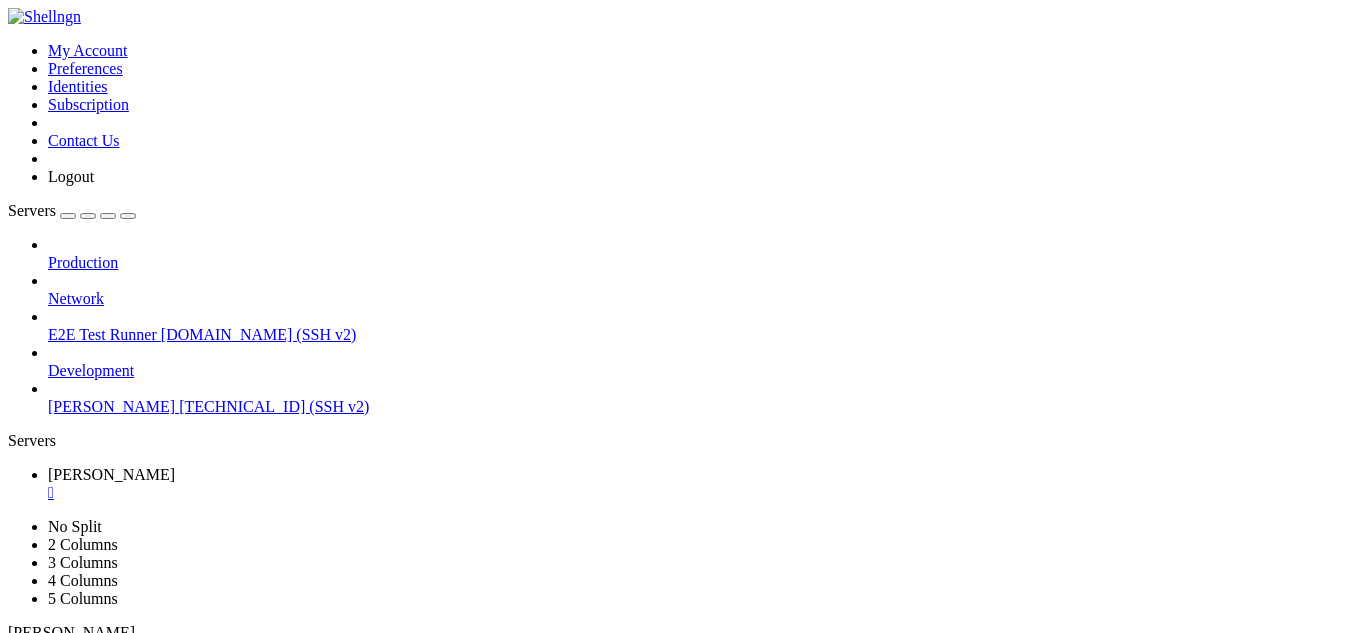 click on "" at bounding box center (703, 493) 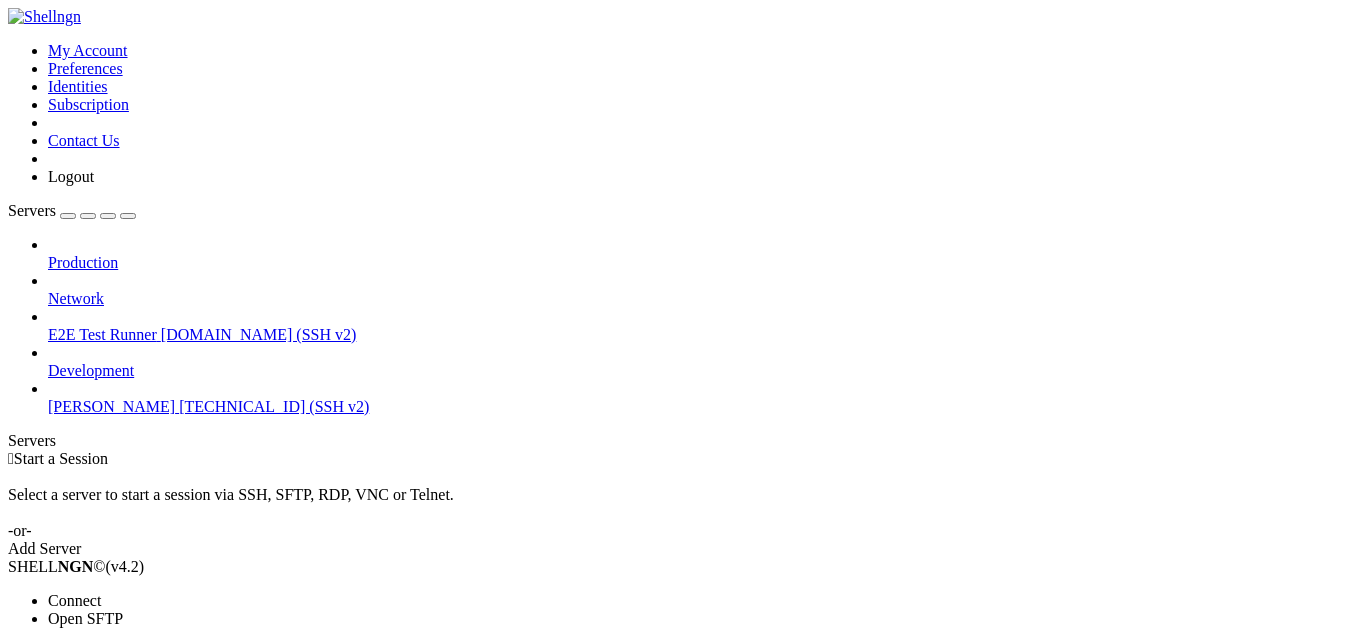 click on "Properties" at bounding box center [139, 727] 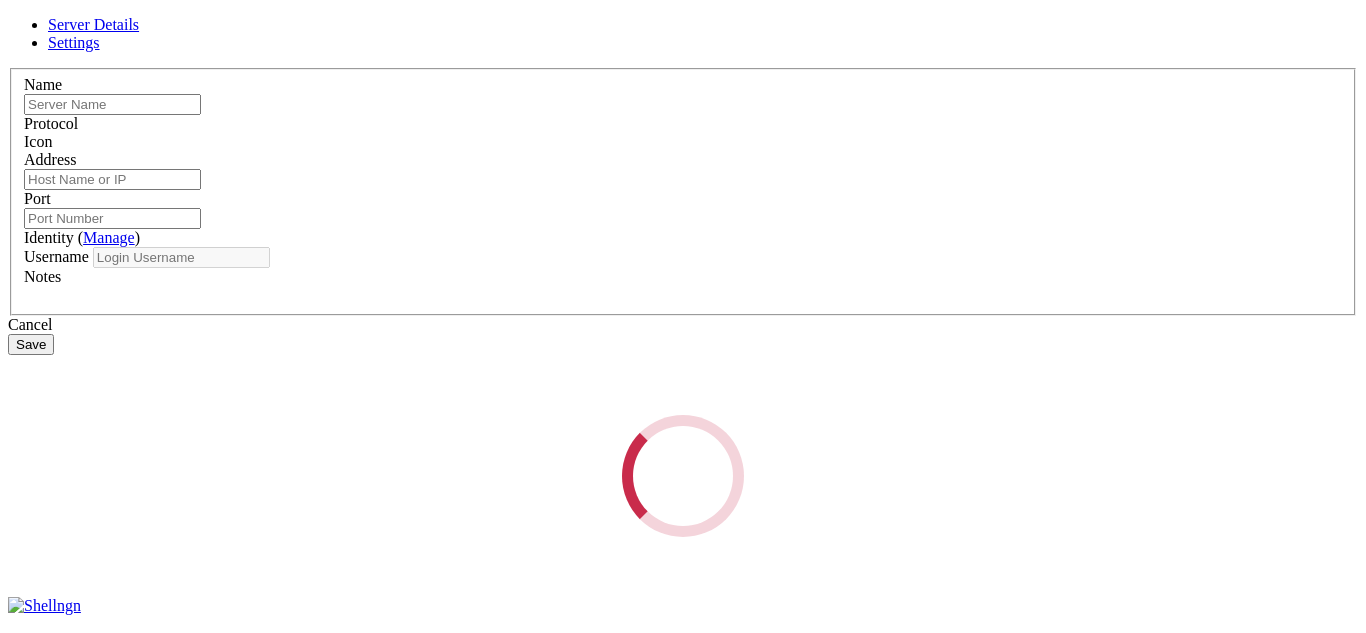 type on "[PERSON_NAME]" 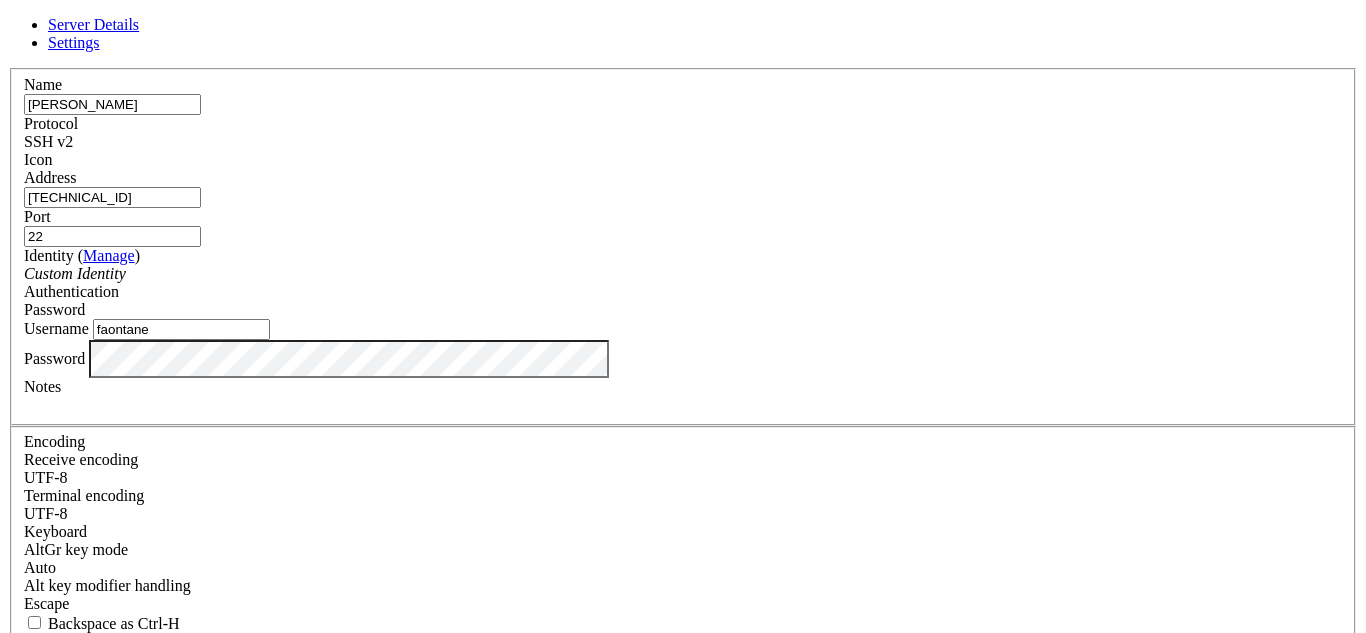 drag, startPoint x: 527, startPoint y: 352, endPoint x: 318, endPoint y: 348, distance: 209.03827 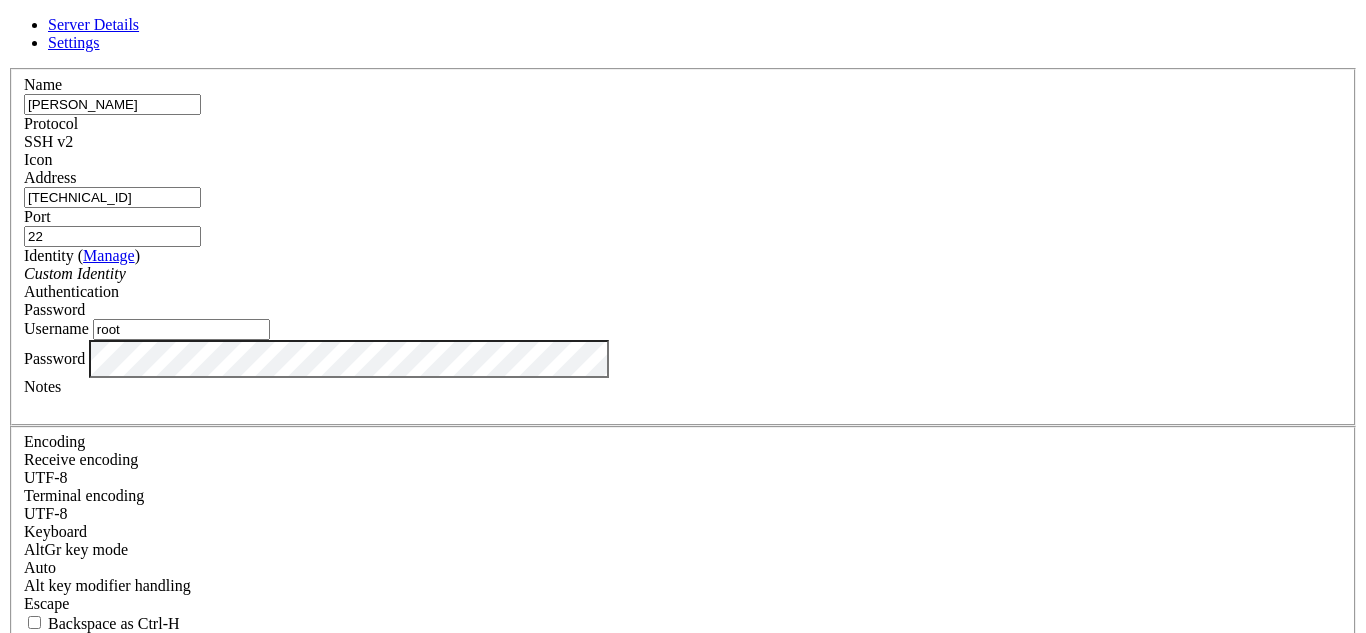 type on "root" 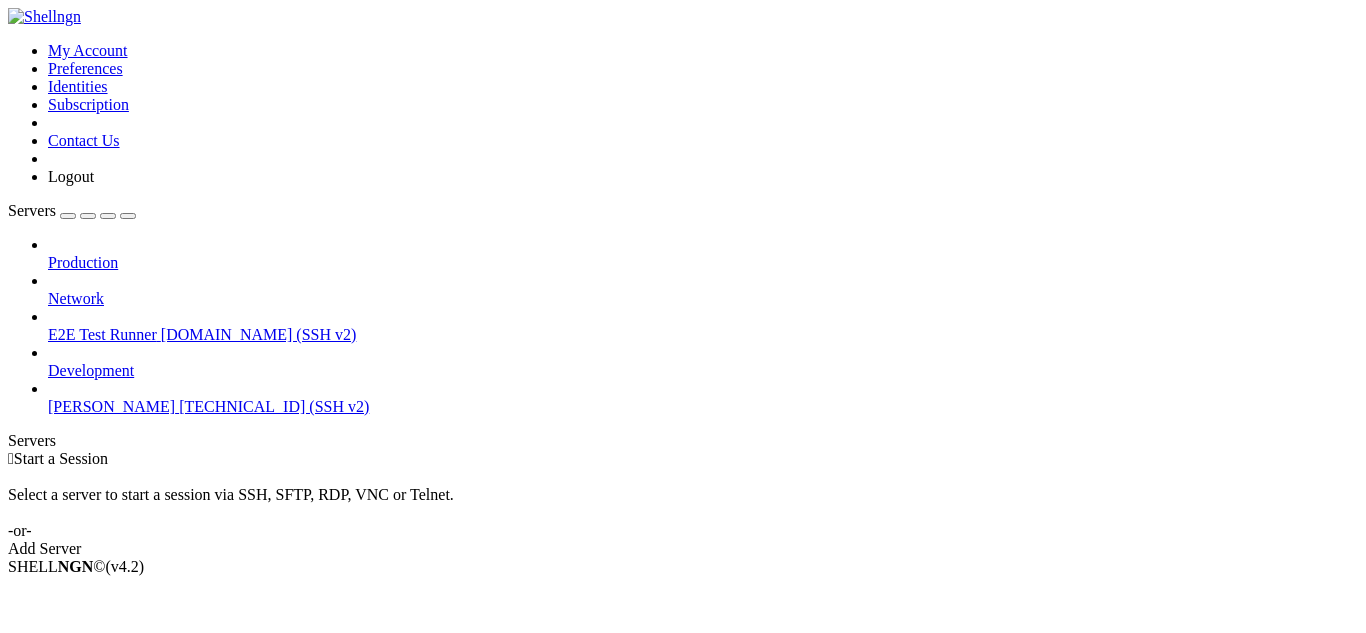 click at bounding box center [48, 398] 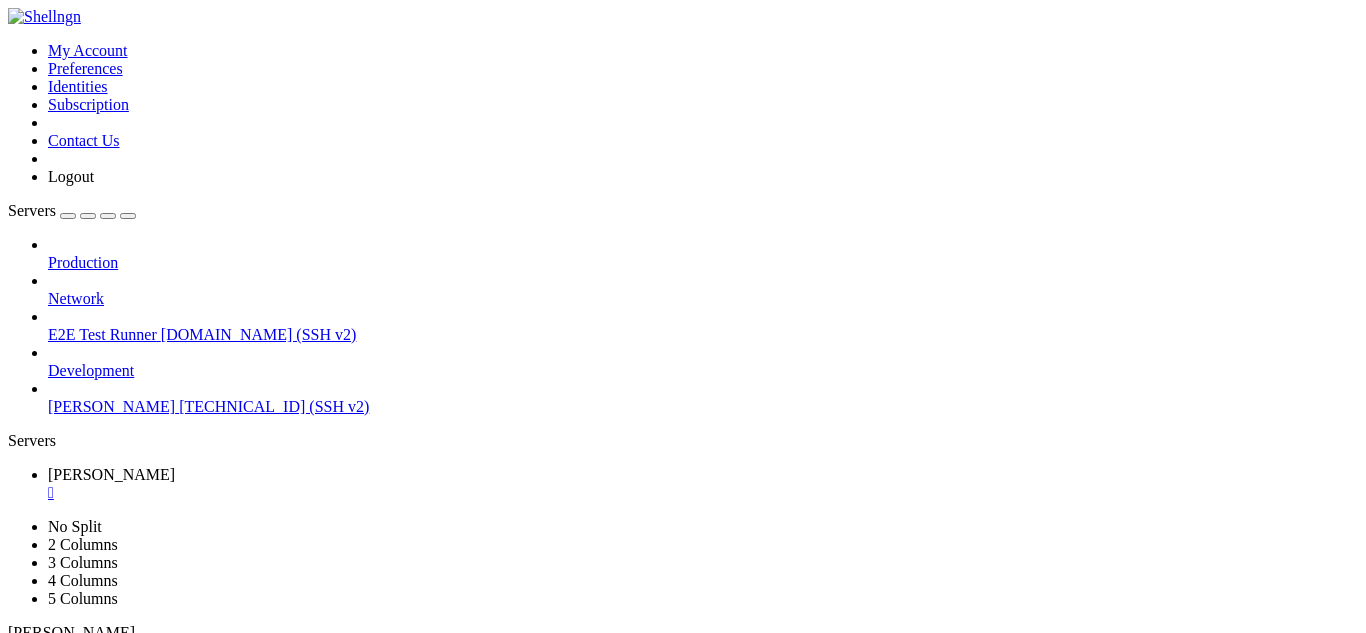 scroll, scrollTop: 0, scrollLeft: 0, axis: both 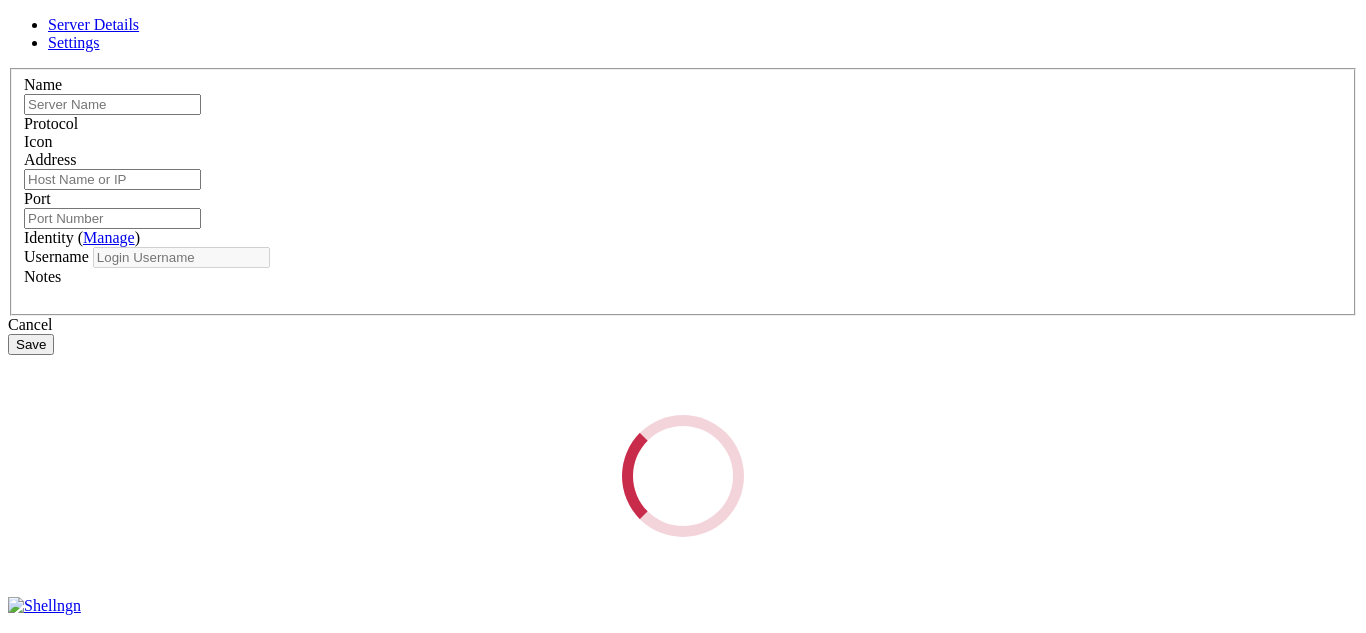 type on "[PERSON_NAME]" 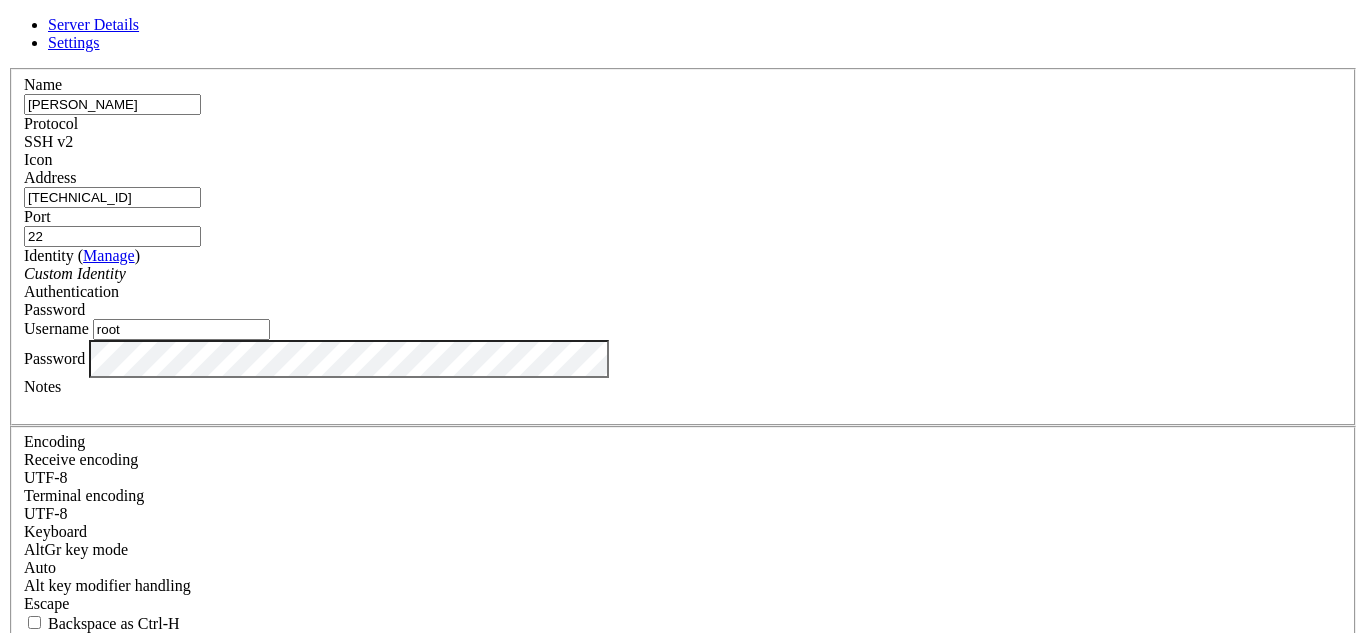 click on "root" at bounding box center (181, 329) 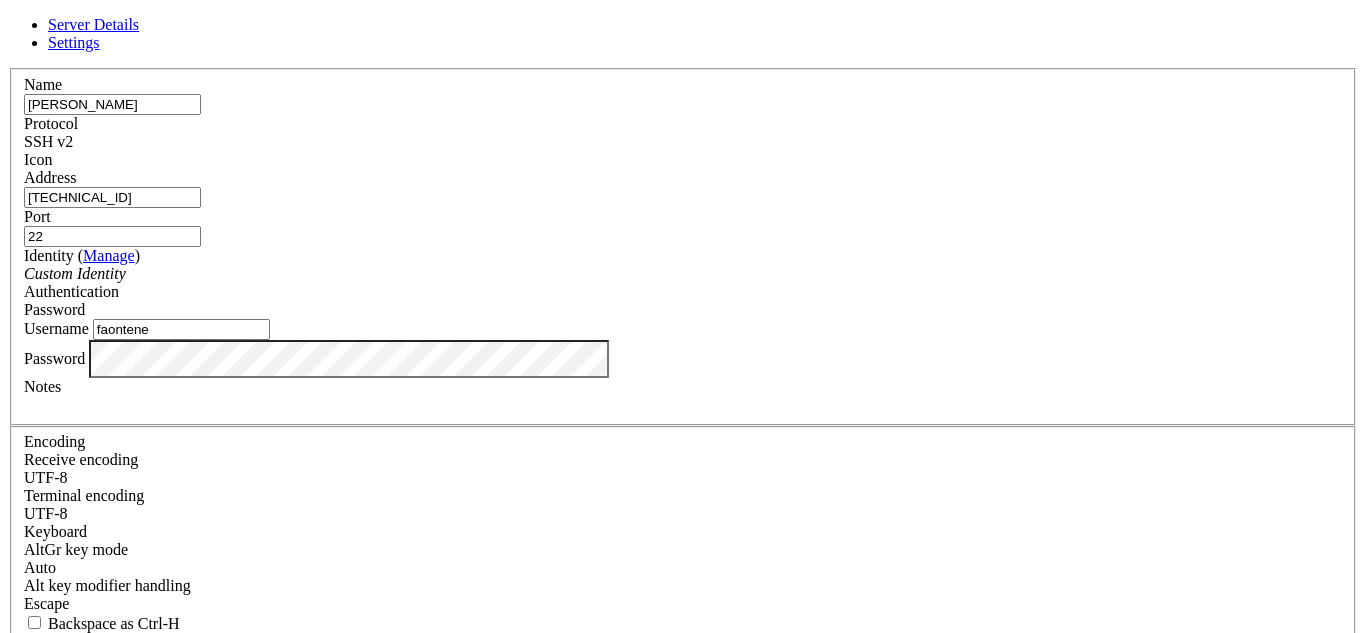 type on "faontene" 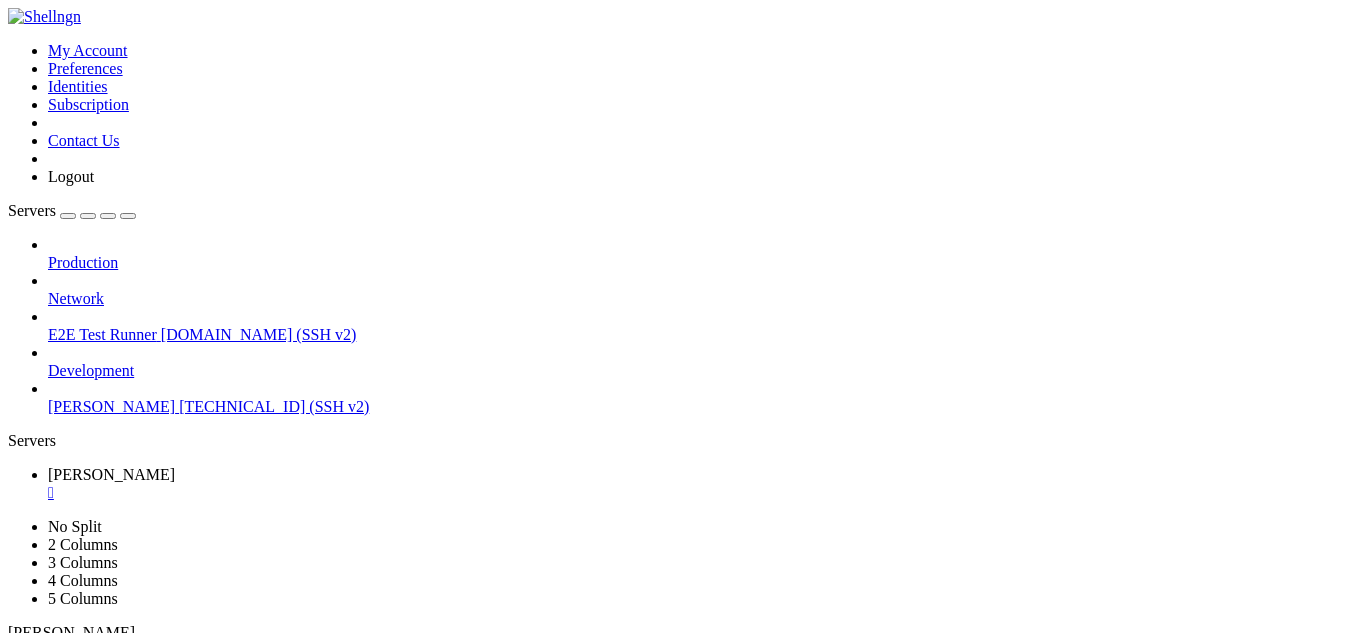 click on "Reconnect" at bounding box center [48, 887] 